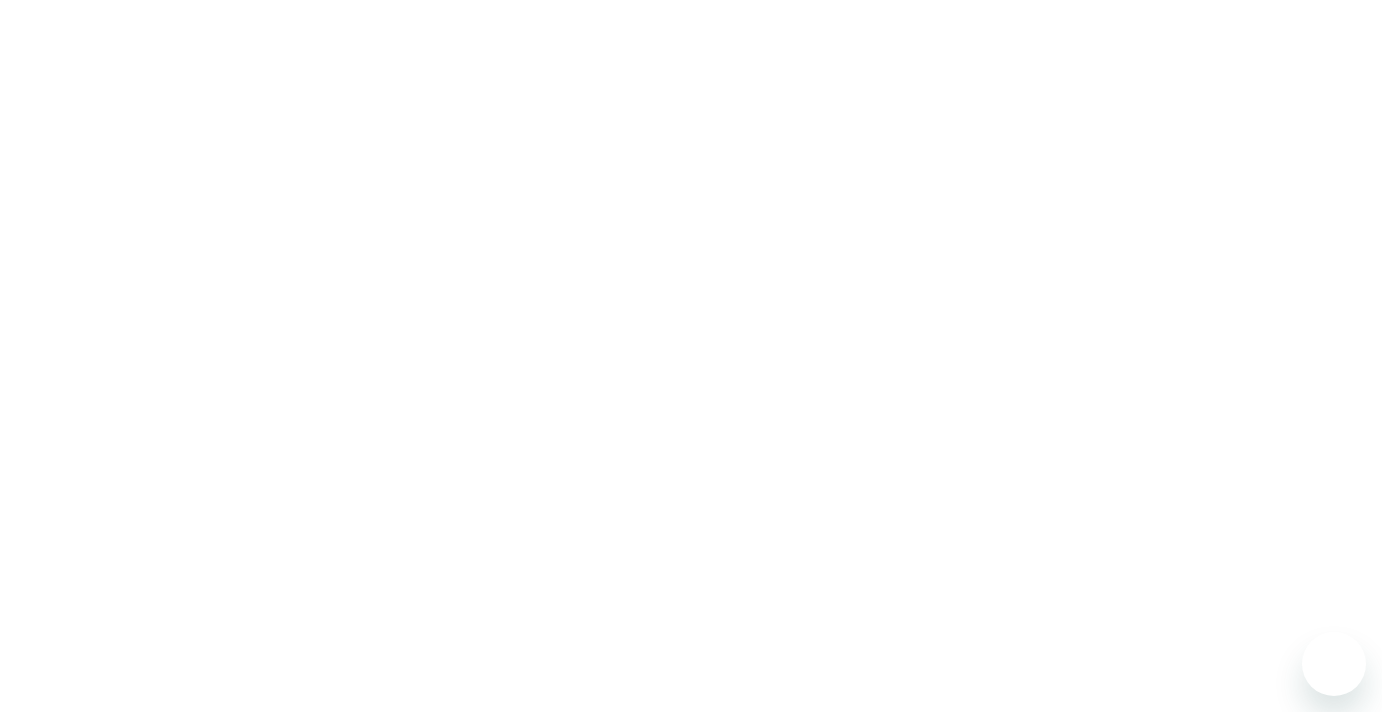 scroll, scrollTop: 0, scrollLeft: 0, axis: both 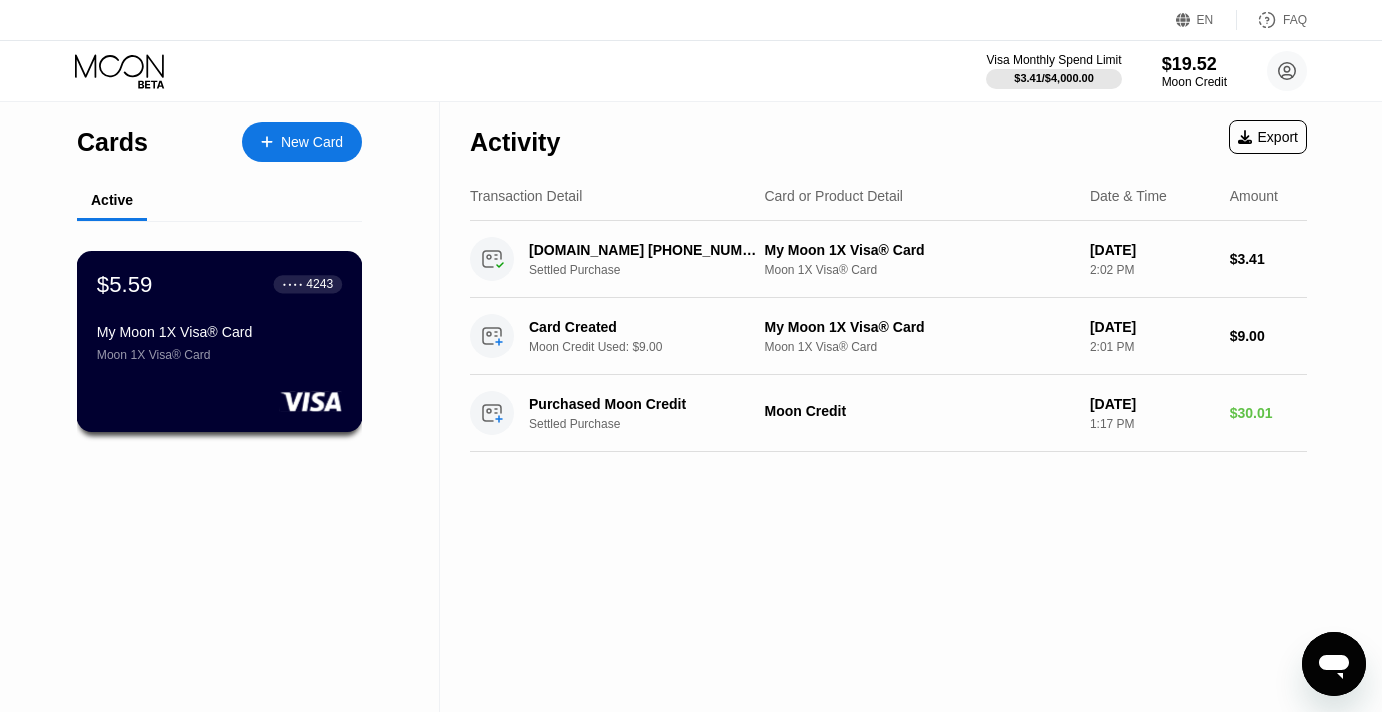 click on "$5.59 ● ● ● ● 4243 My Moon 1X Visa® Card Moon 1X Visa® Card" at bounding box center (219, 316) 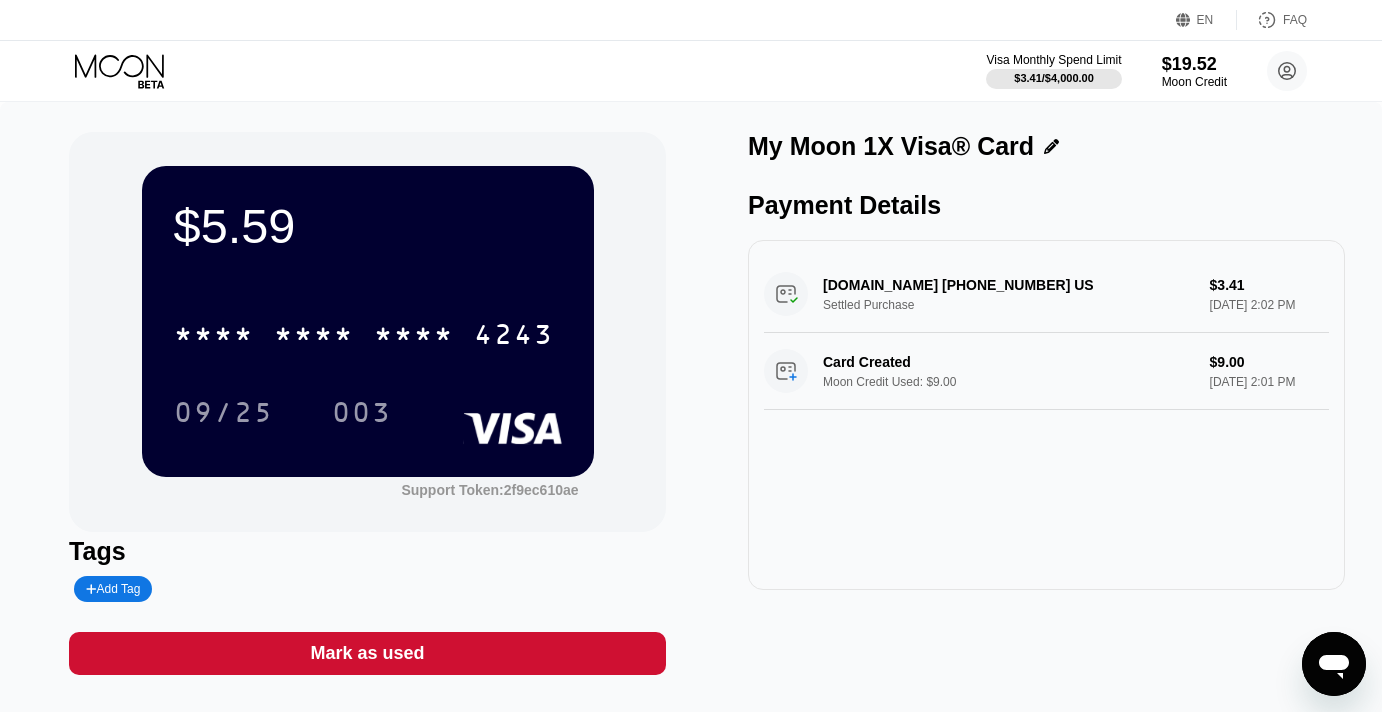 click 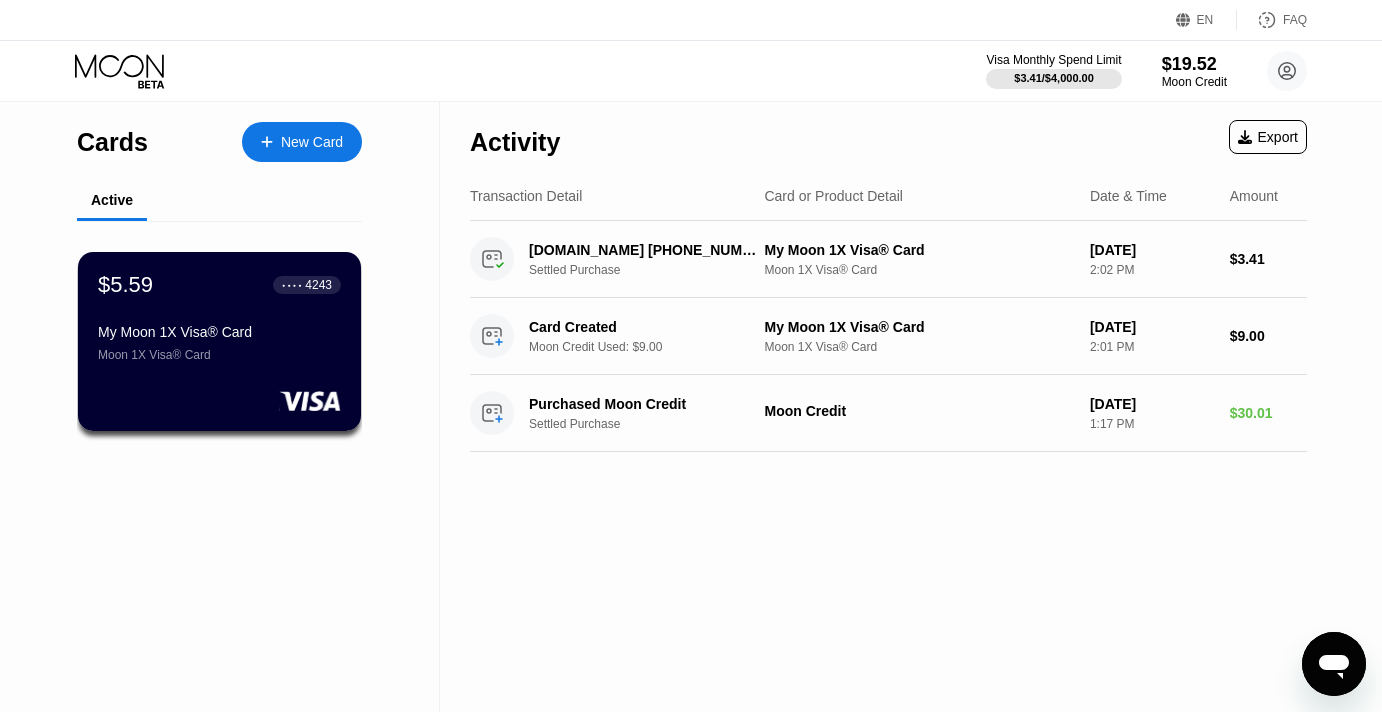 click on "New Card" at bounding box center [312, 142] 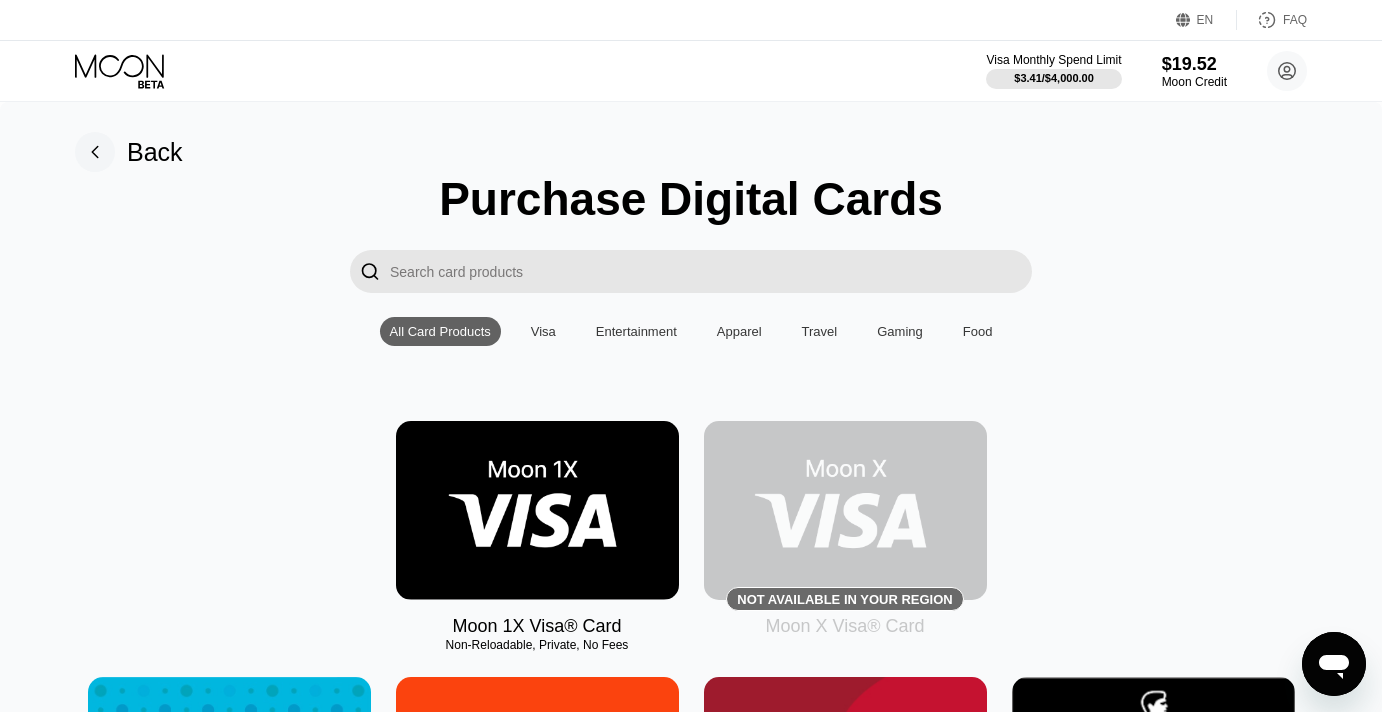click at bounding box center (537, 510) 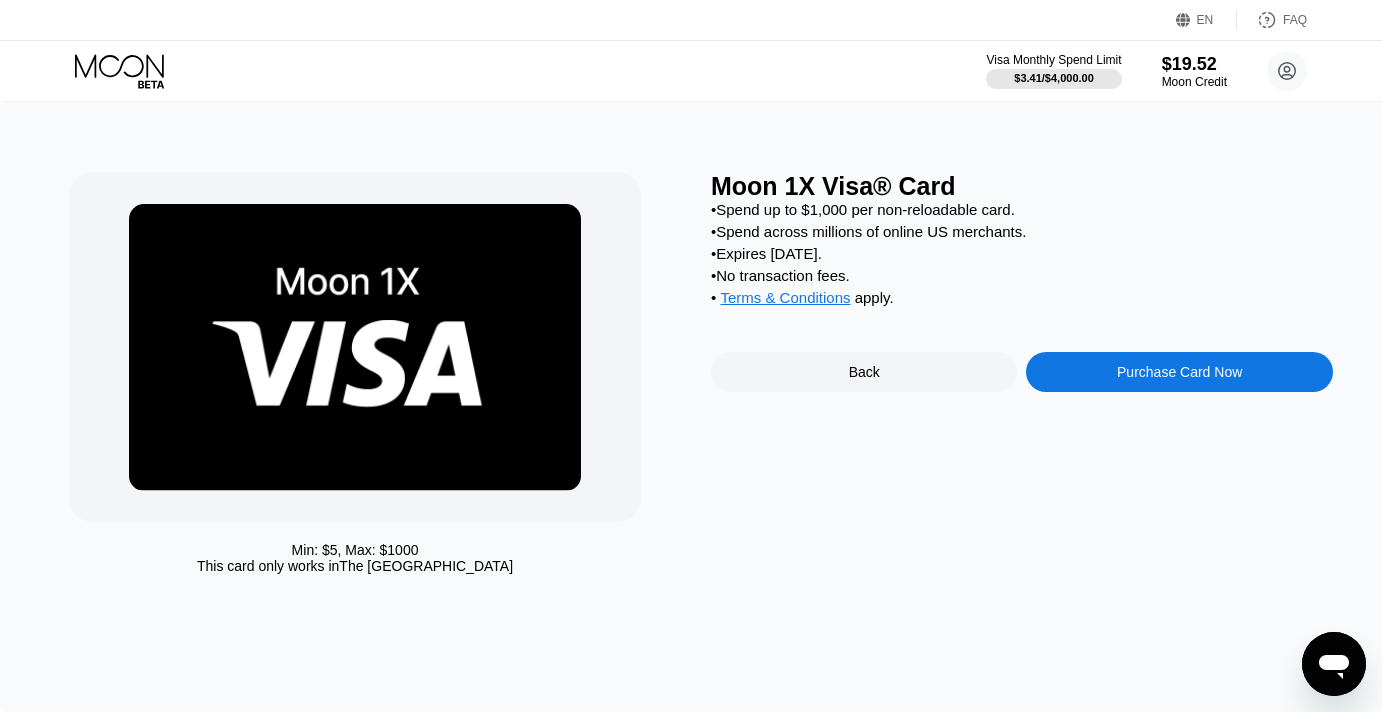 click on "Purchase Card Now" at bounding box center [1179, 372] 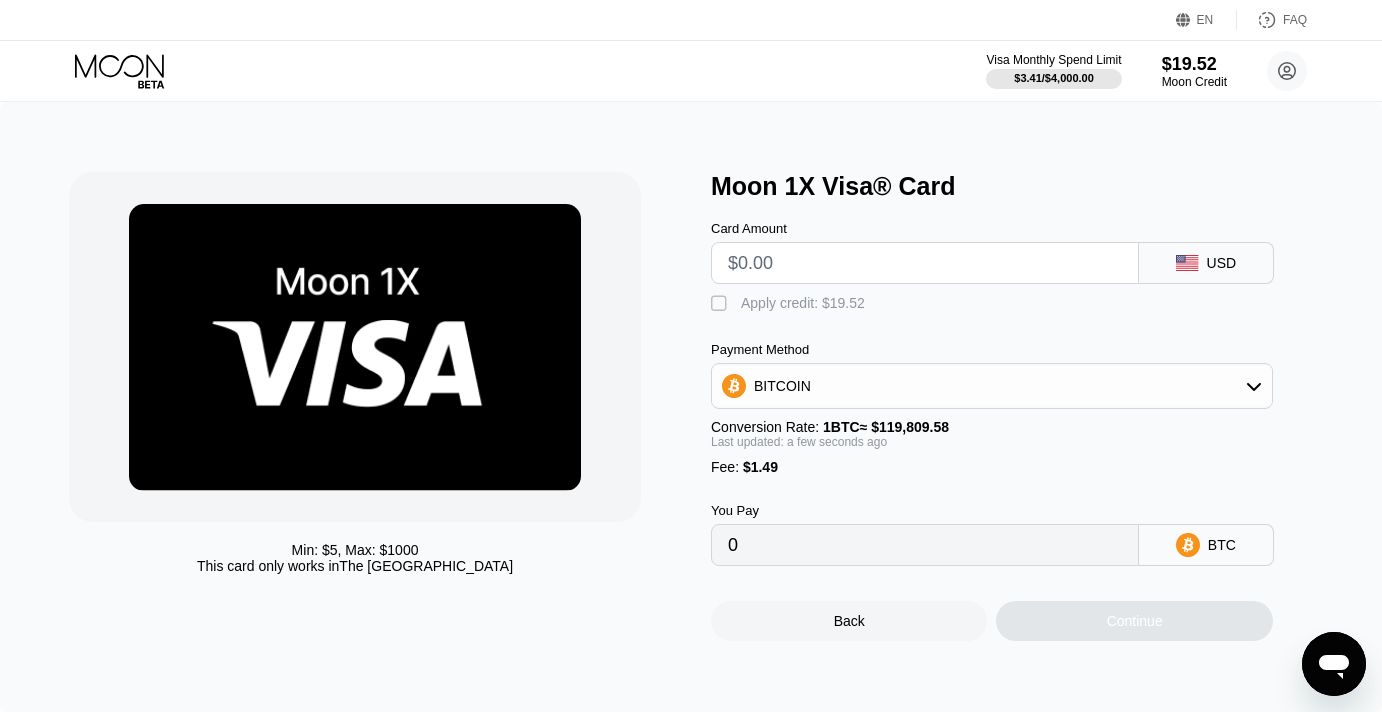 click at bounding box center [925, 263] 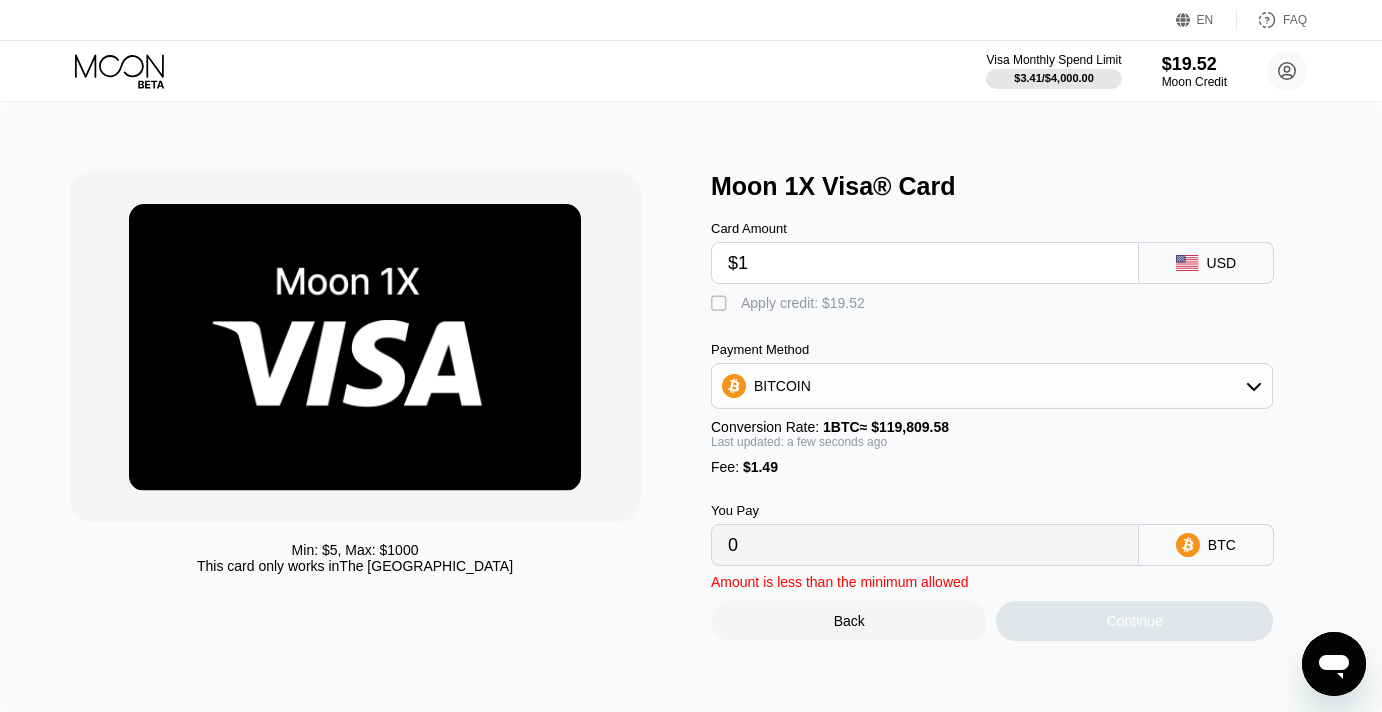 type on "0.00002079" 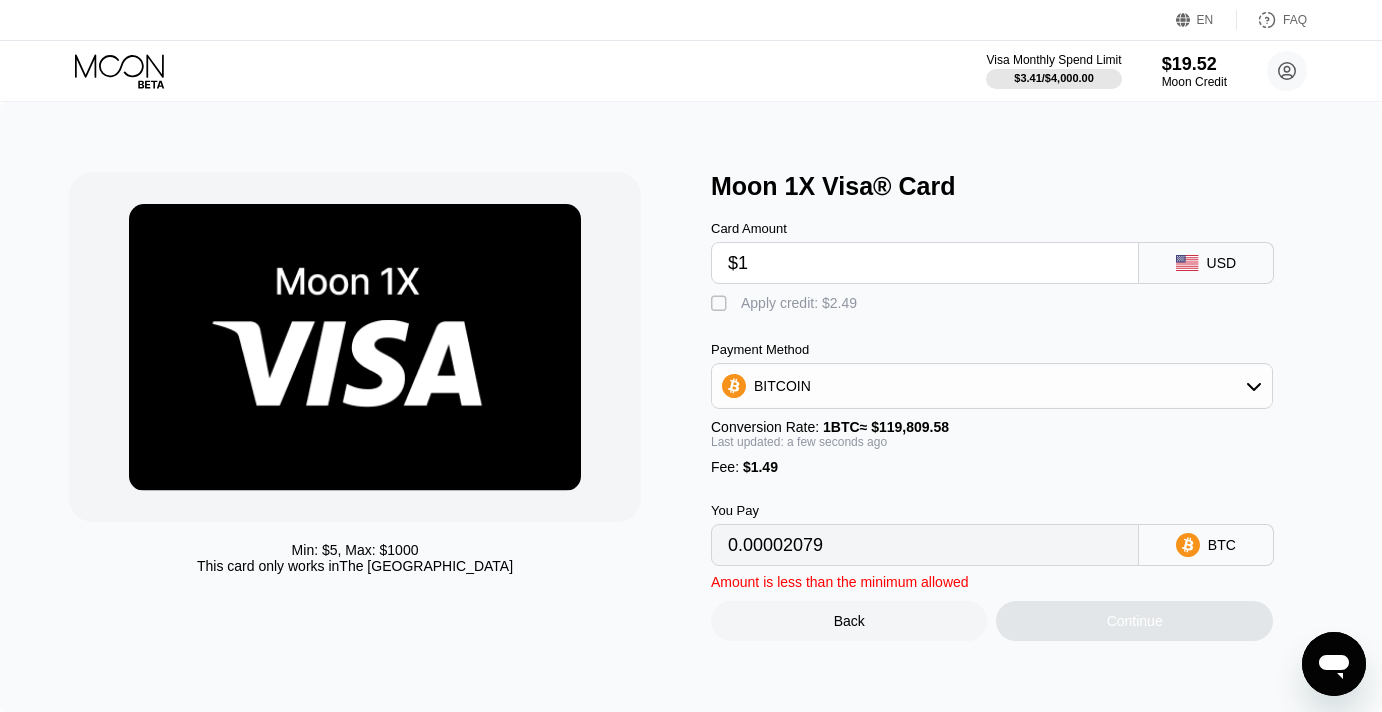 type on "$19" 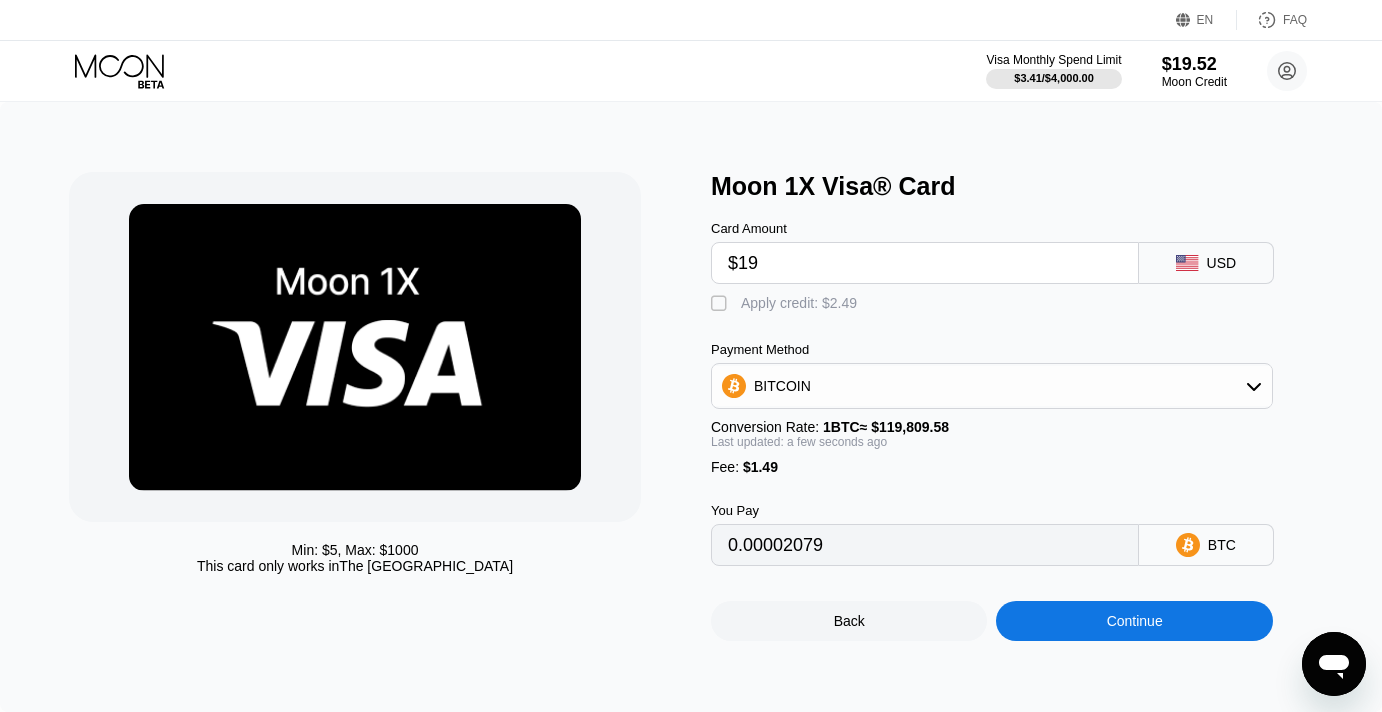 type on "0.00017103" 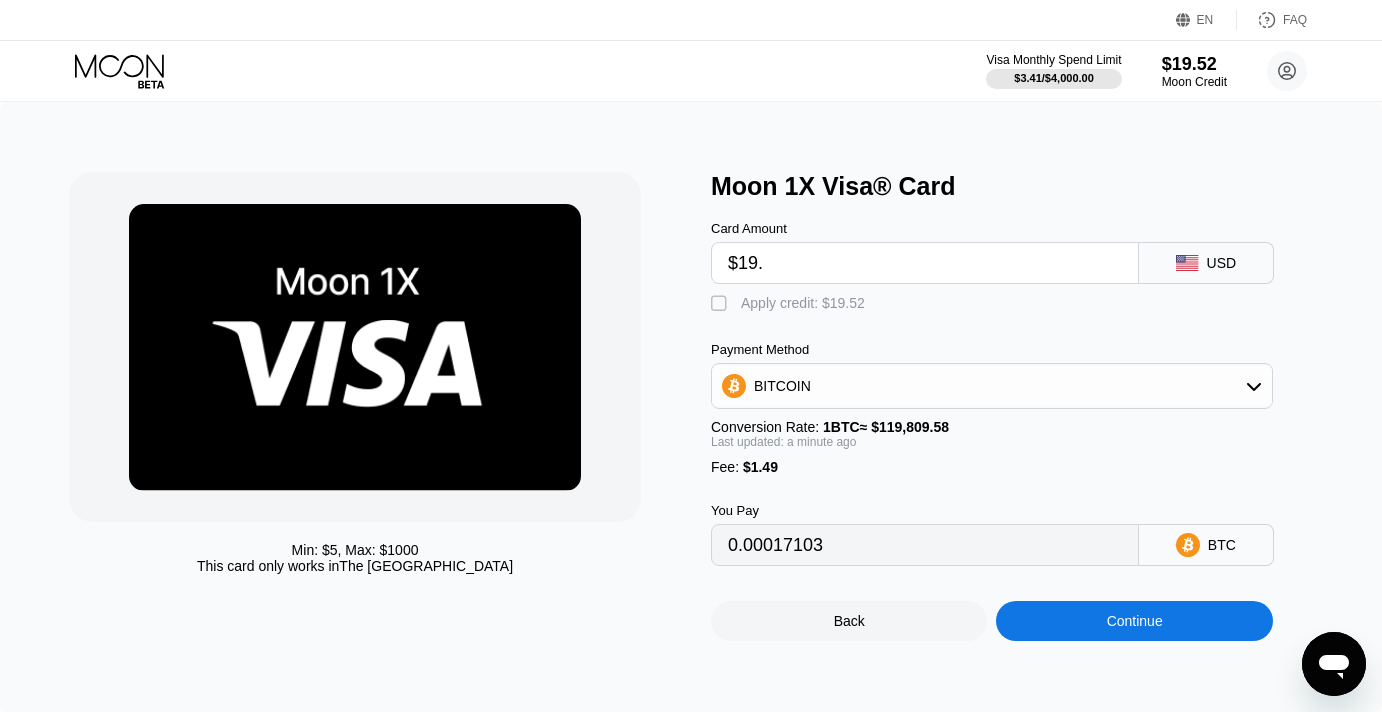 type on "$19.5" 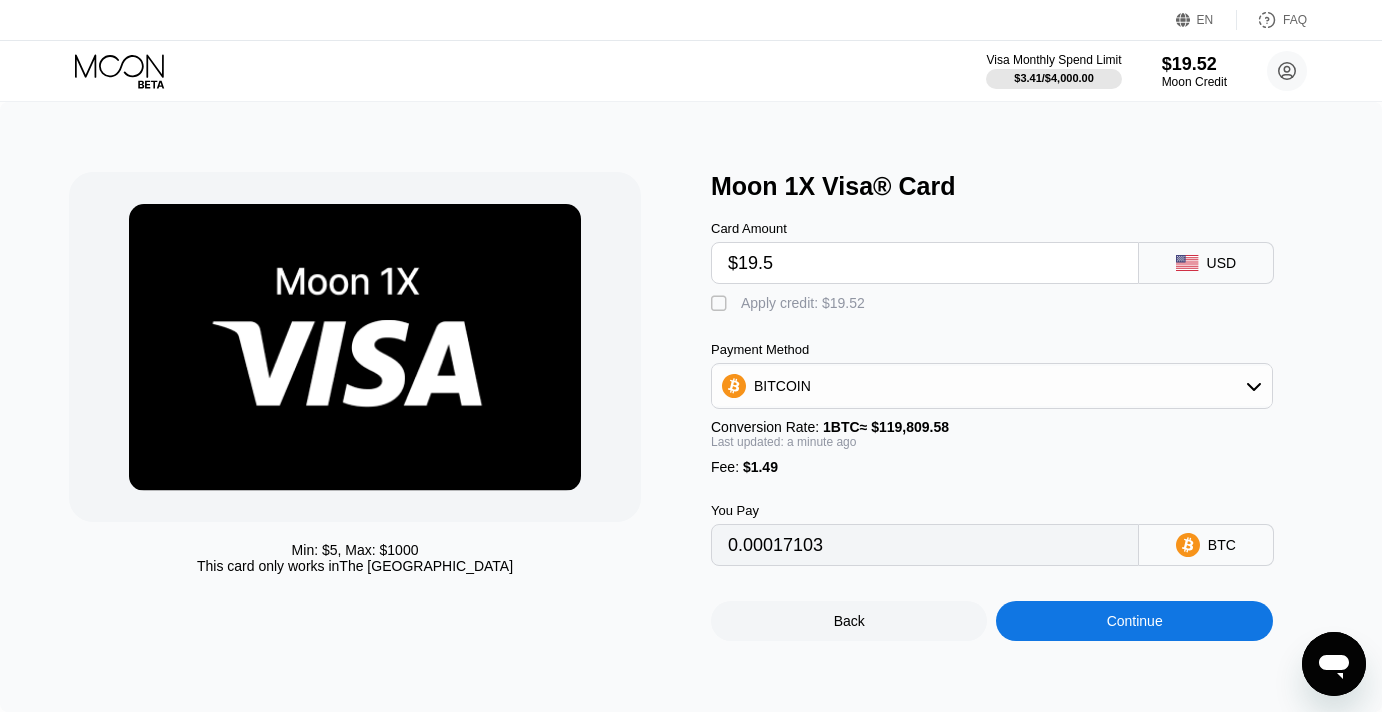 type on "0.00017520" 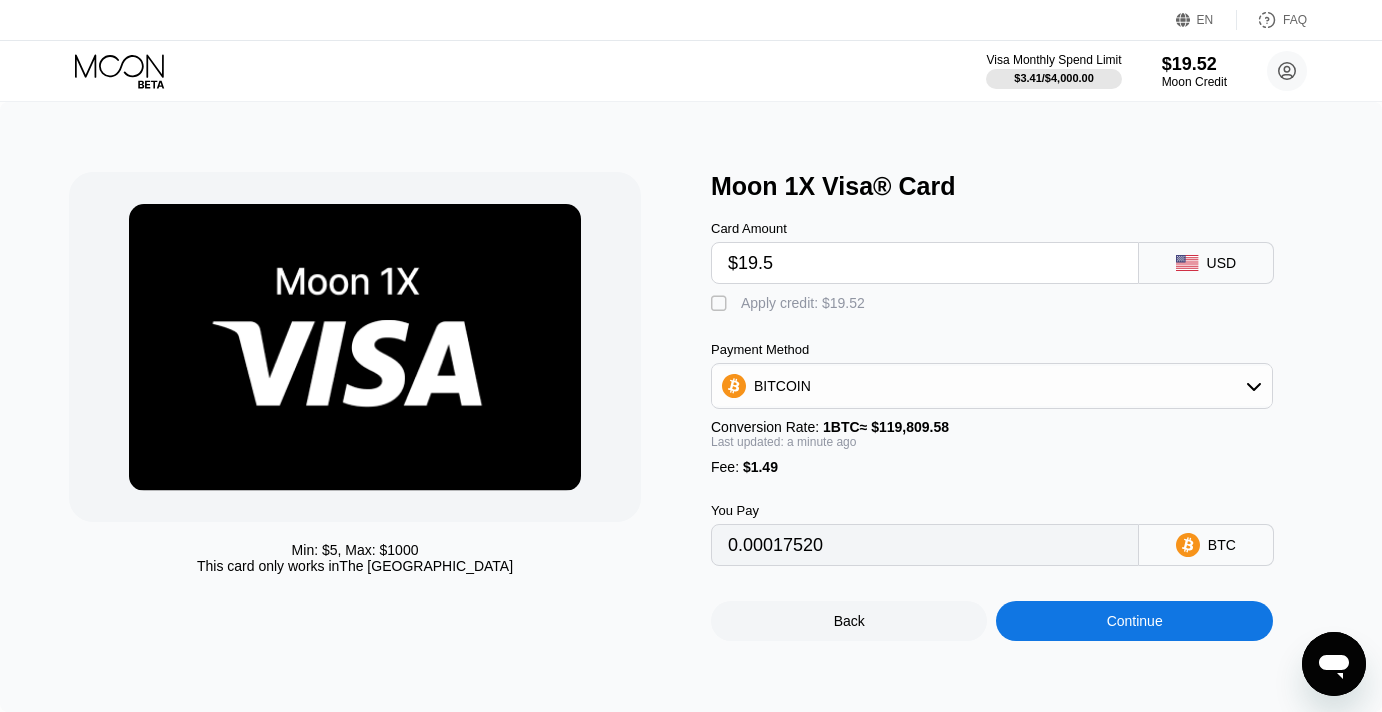 type on "$19.52" 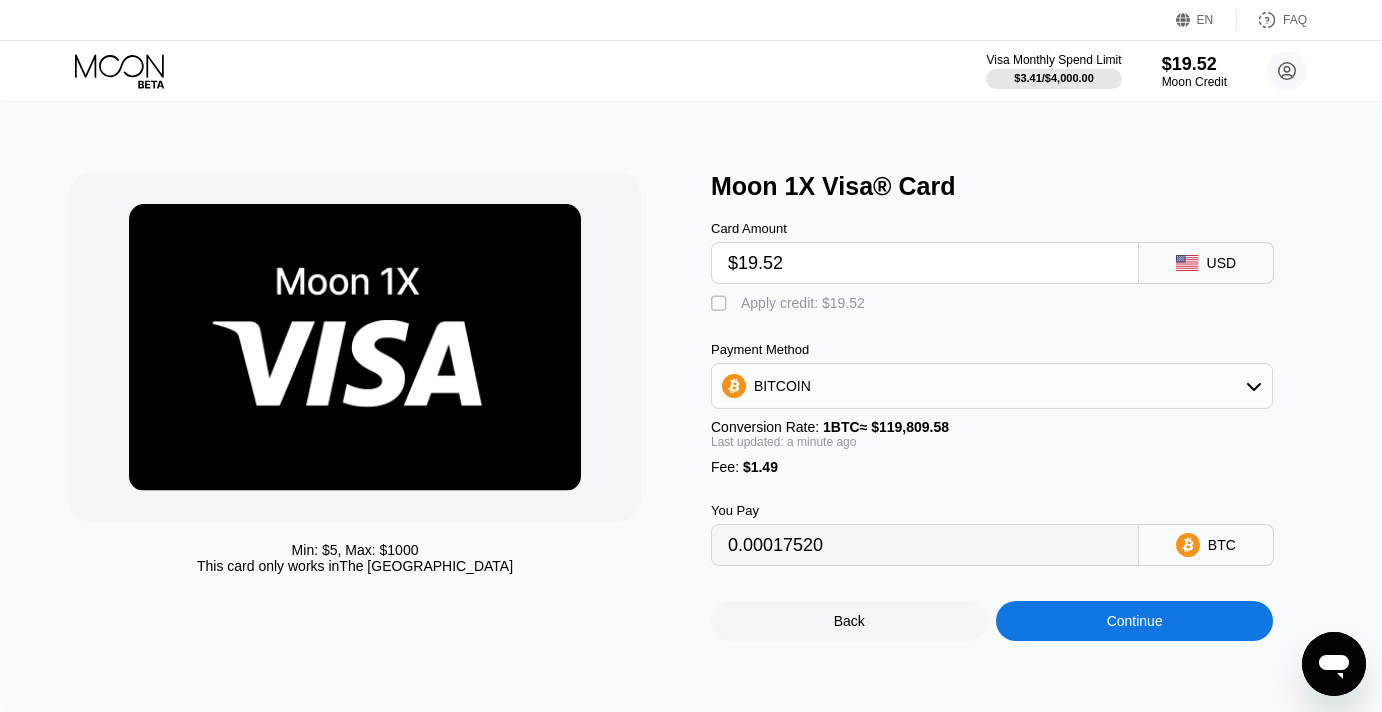 type on "0.00017537" 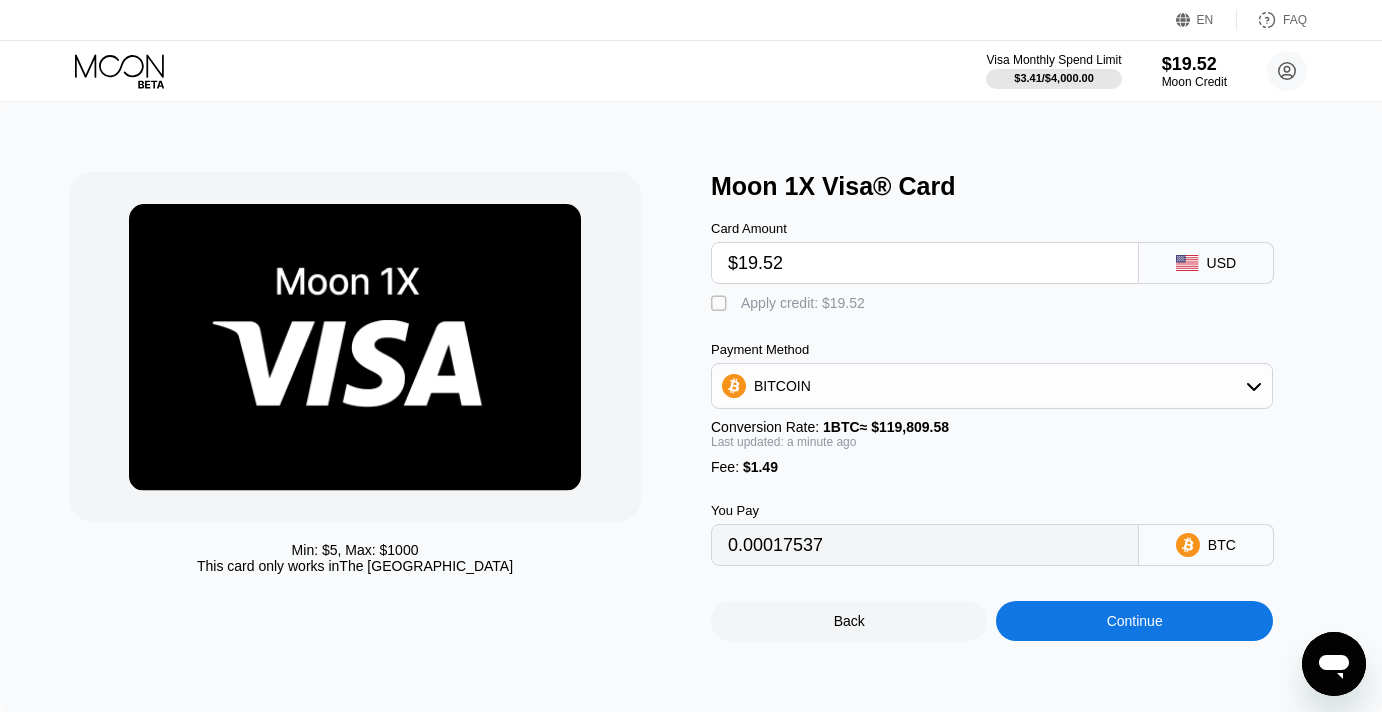 type on "$19.52" 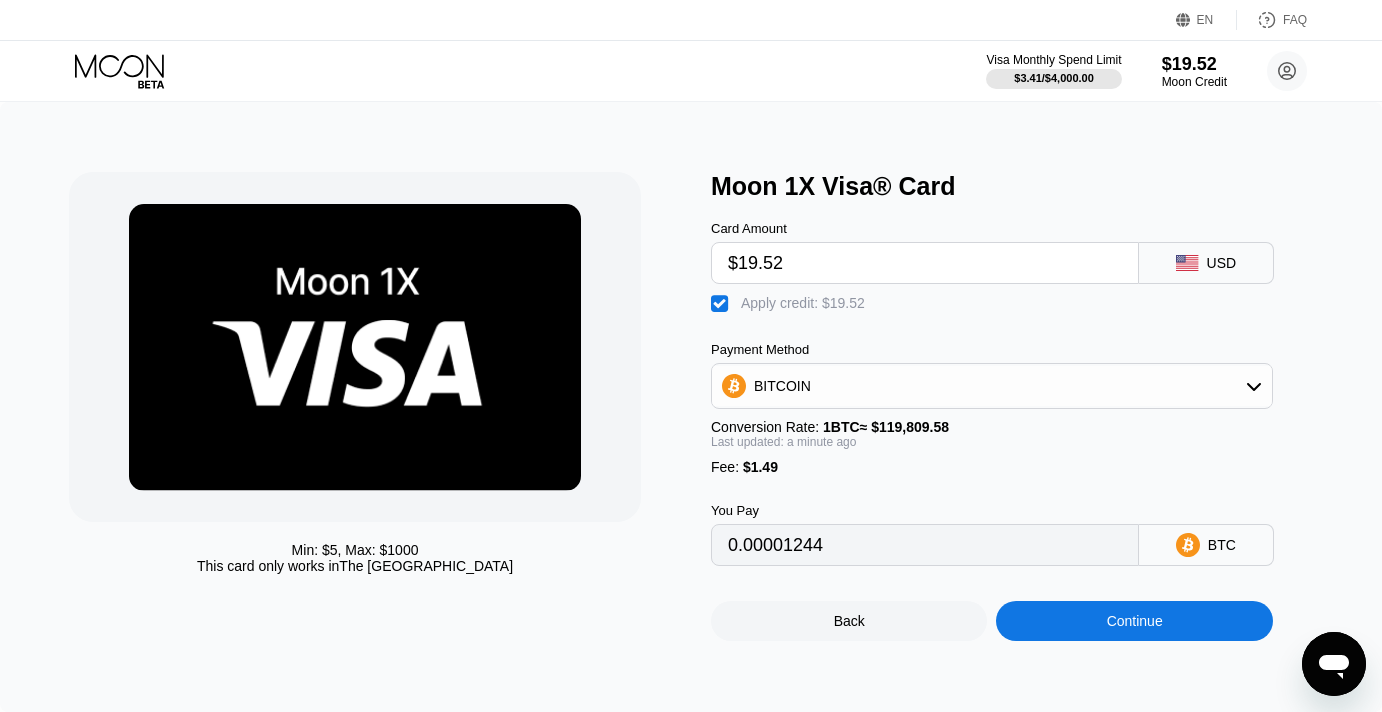 click on "Continue" at bounding box center (1134, 621) 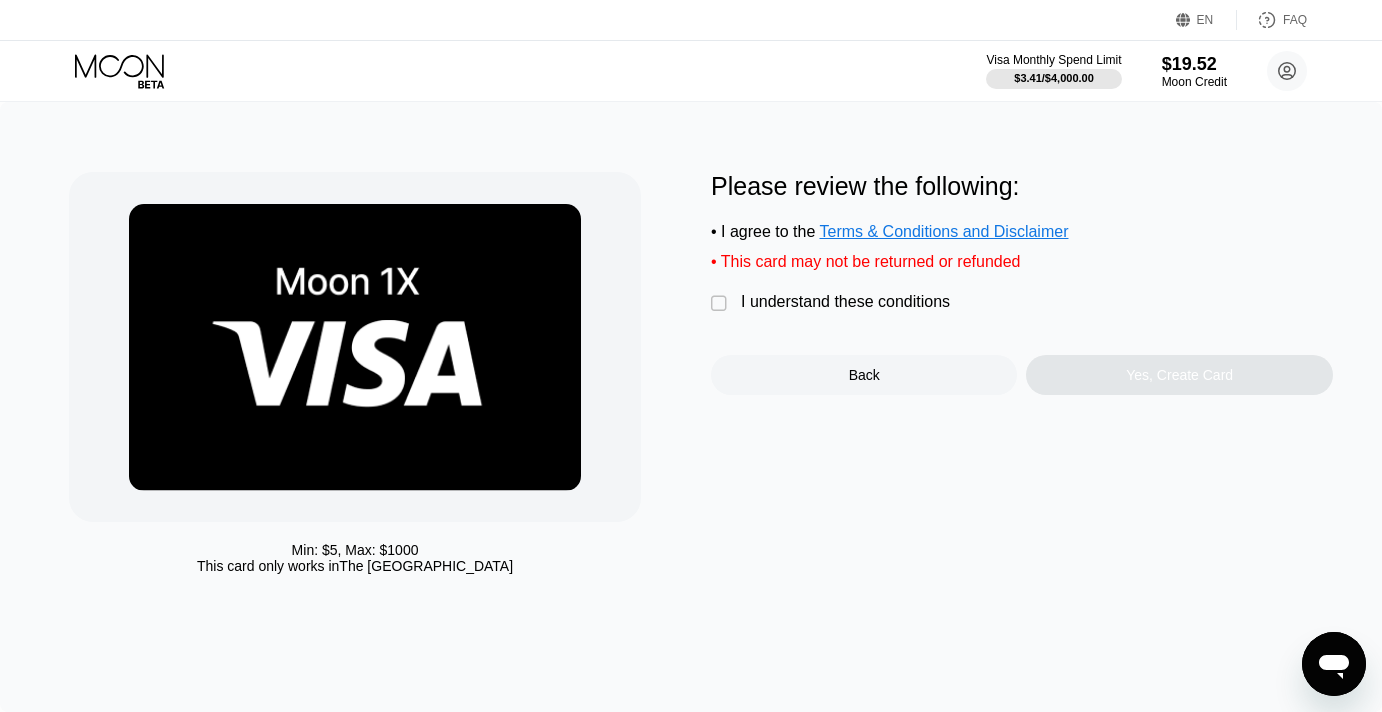 click on "I understand these conditions" at bounding box center (845, 302) 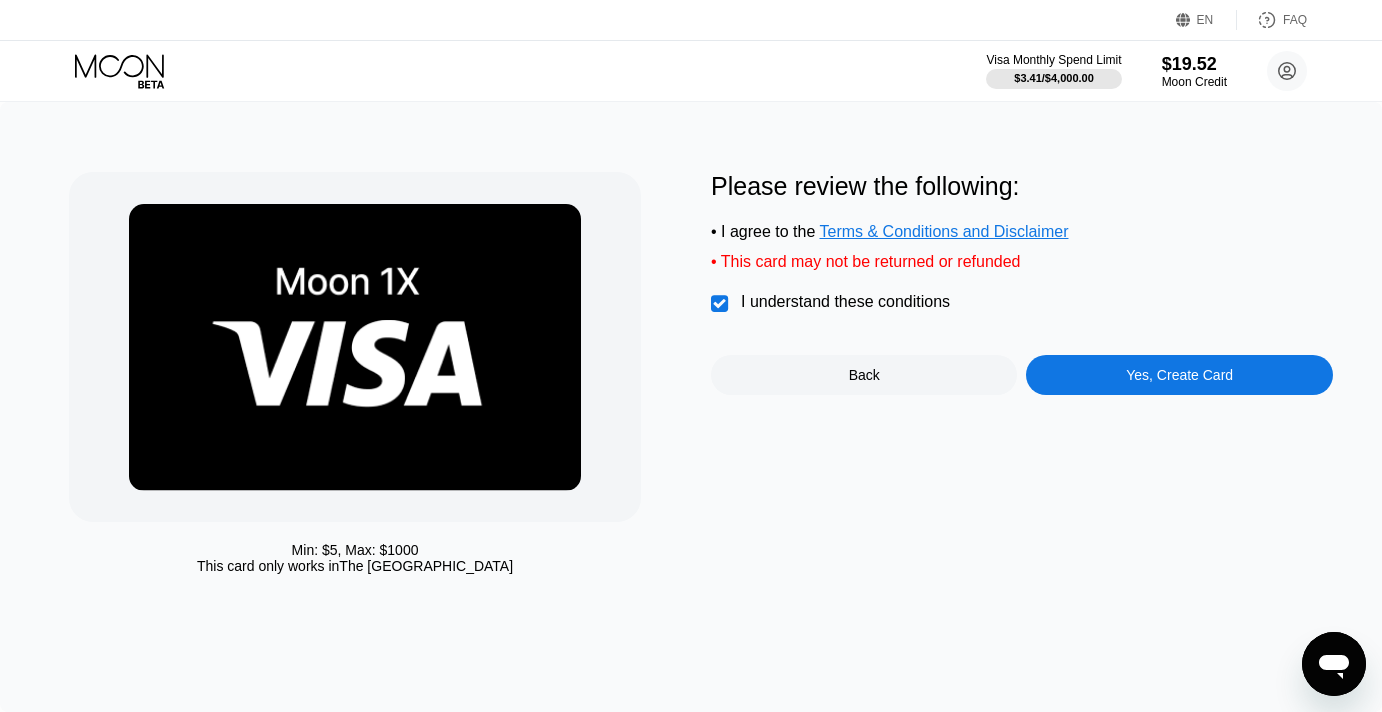 click on "Yes, Create Card" at bounding box center (1179, 375) 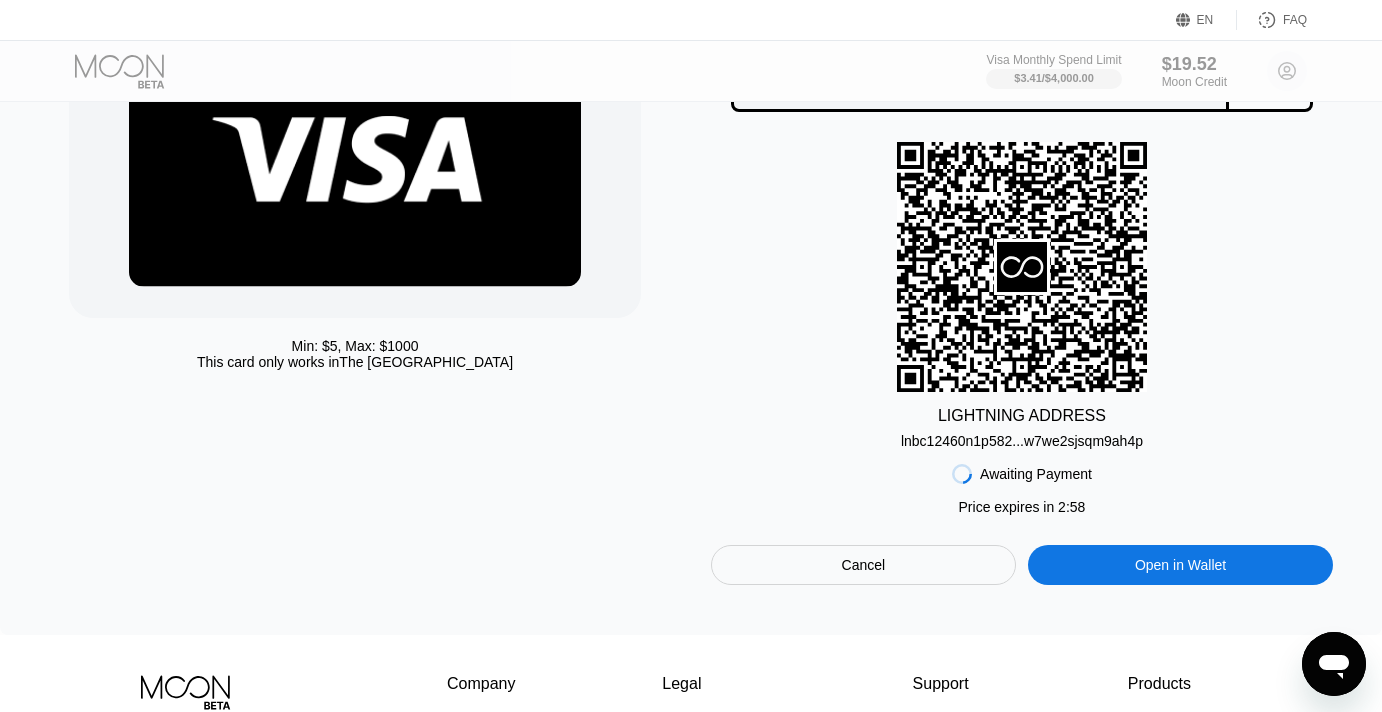 scroll, scrollTop: 212, scrollLeft: 0, axis: vertical 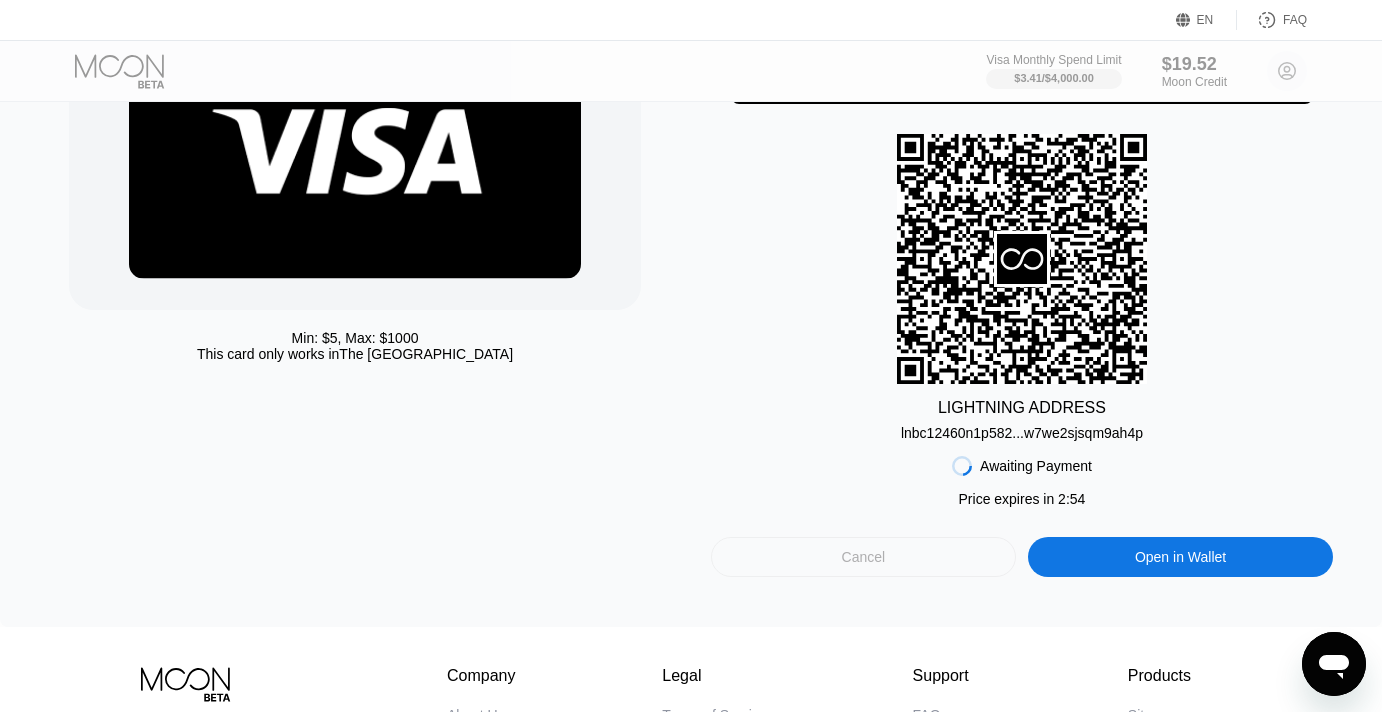click on "Cancel" at bounding box center (864, 557) 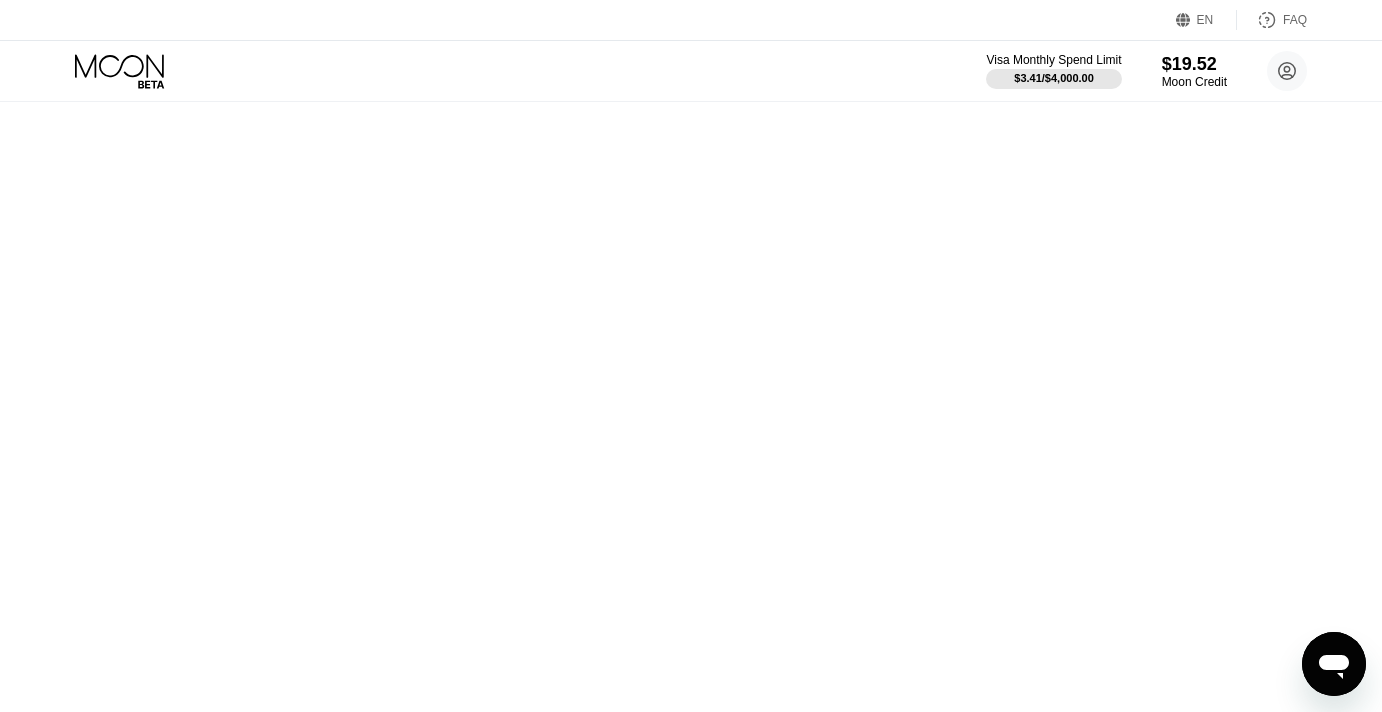 scroll, scrollTop: 0, scrollLeft: 0, axis: both 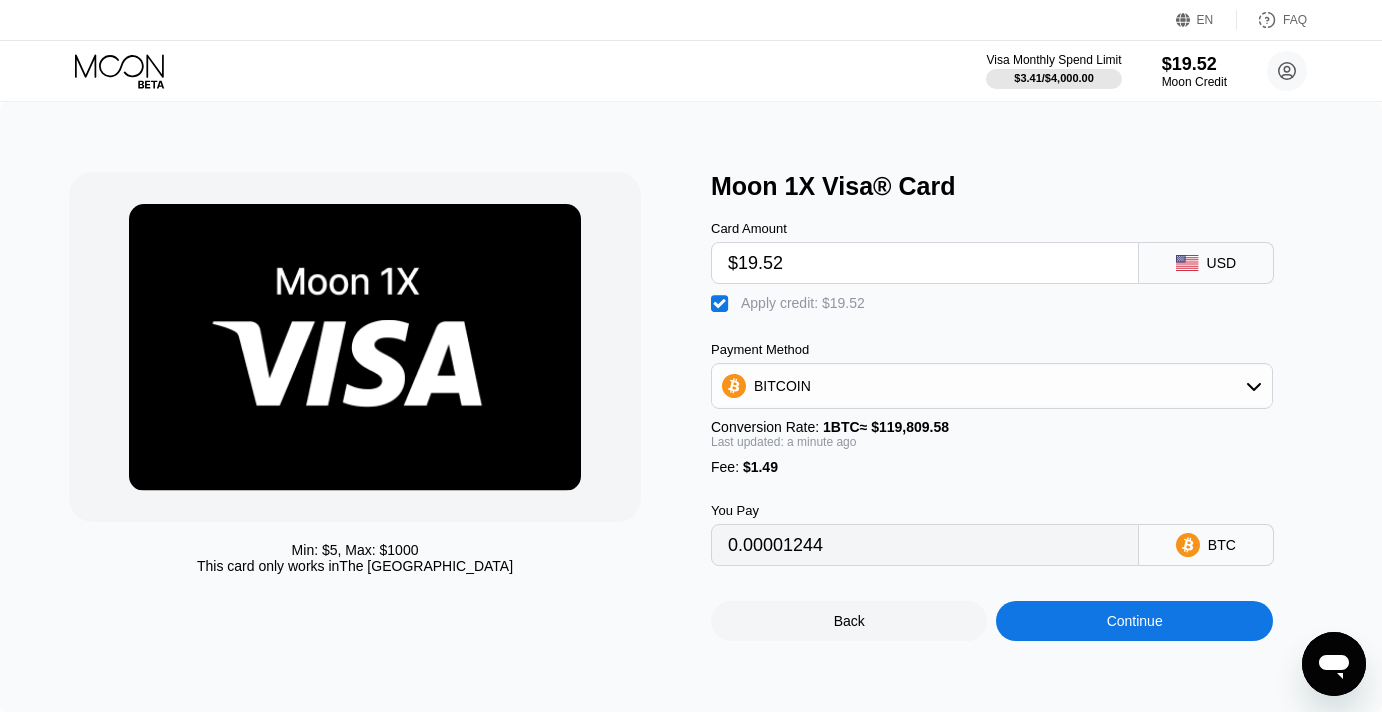 click on "$19.52" at bounding box center (925, 263) 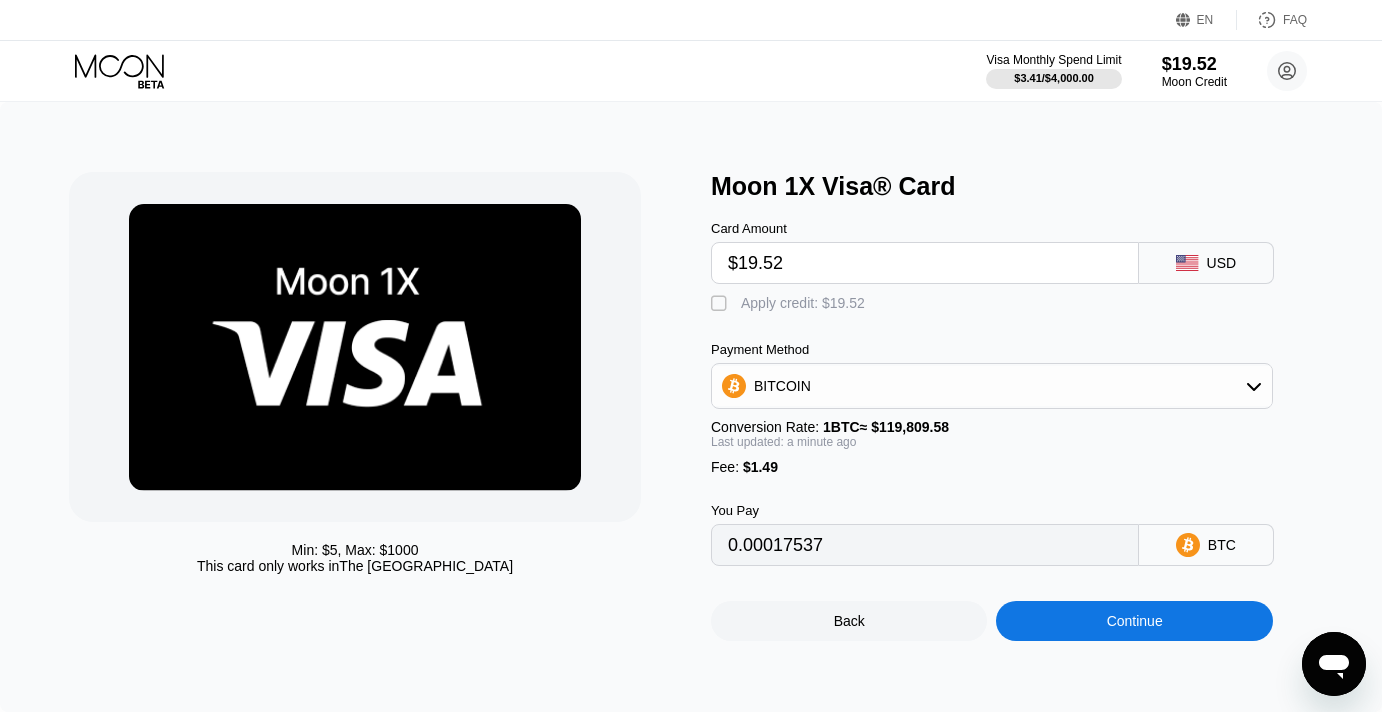 click on "" at bounding box center (721, 304) 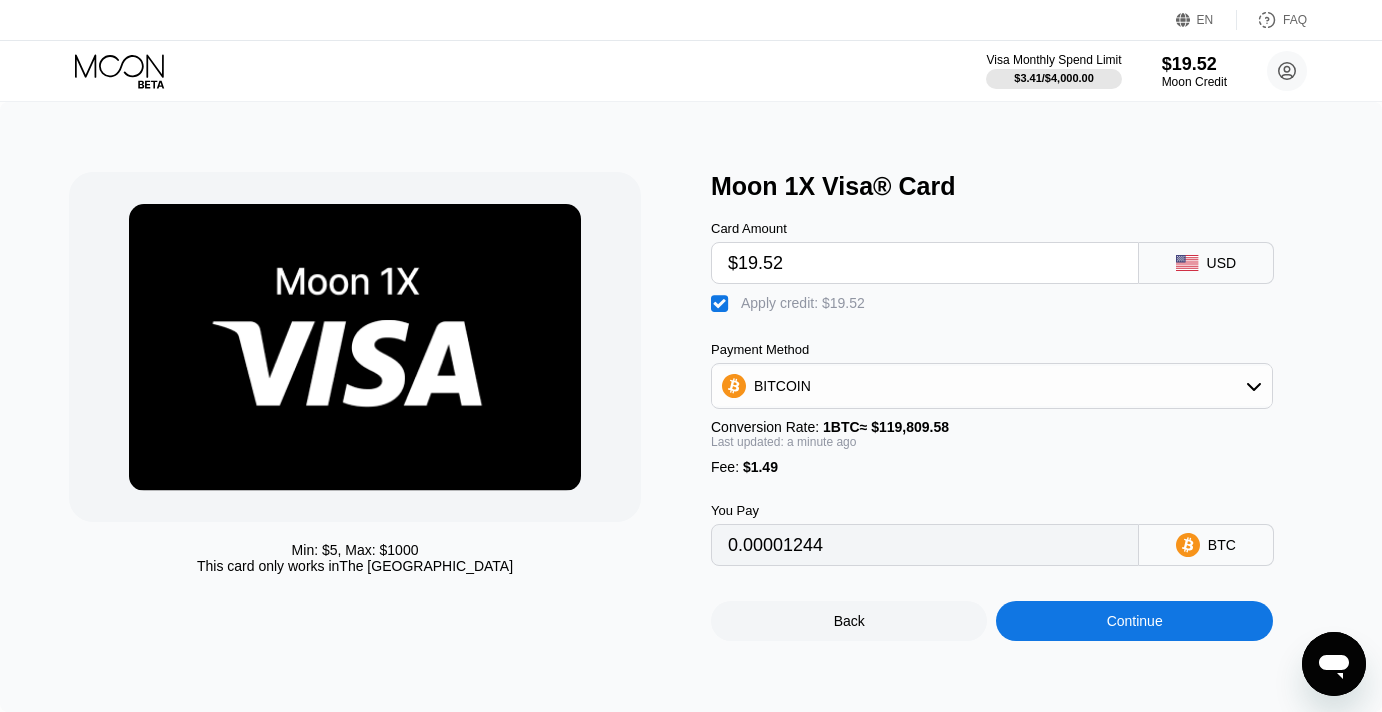 click on "$19.52" at bounding box center [925, 263] 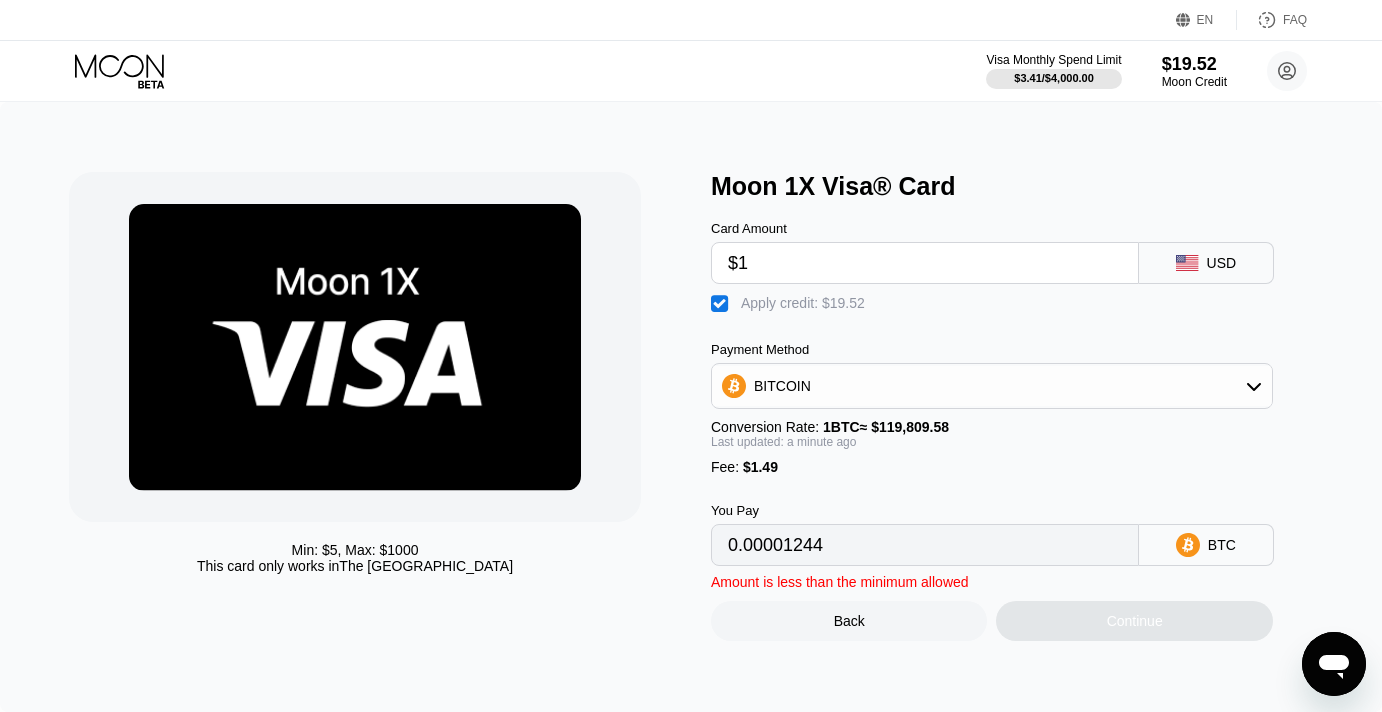 type on "0" 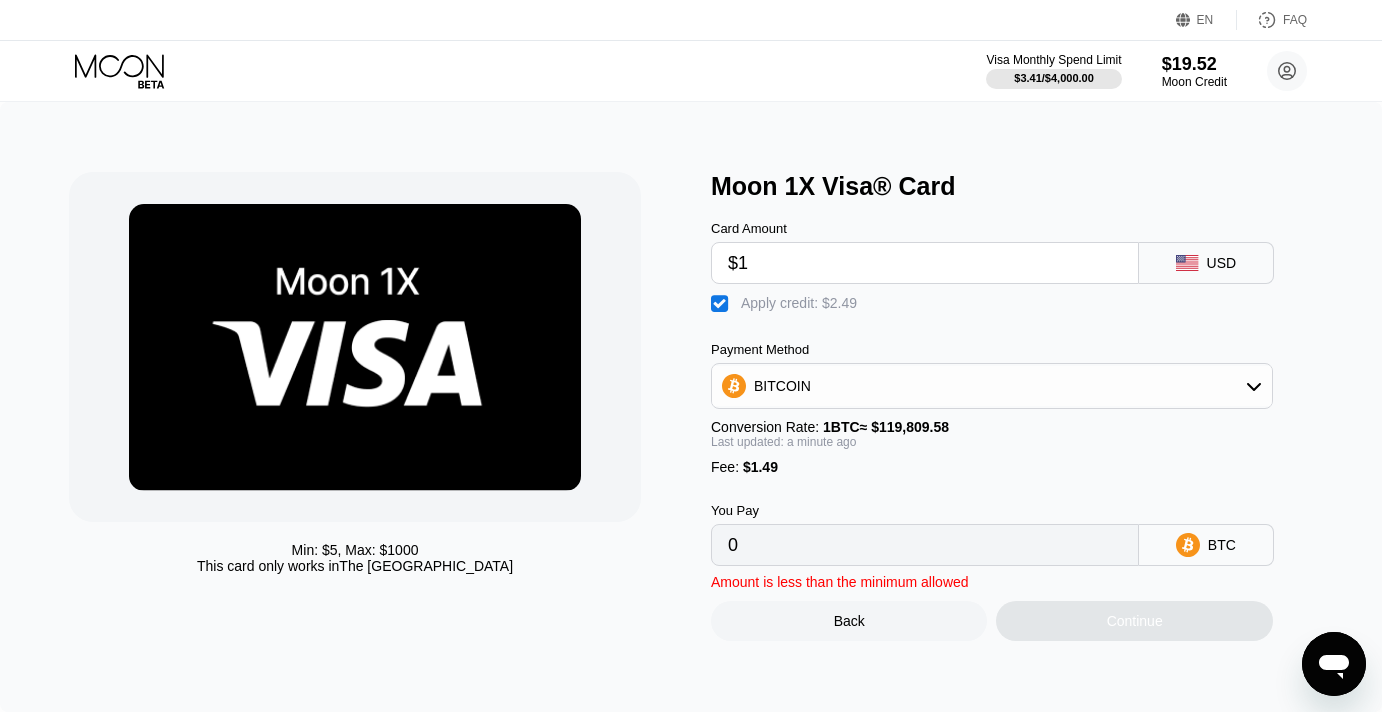 type on "$19" 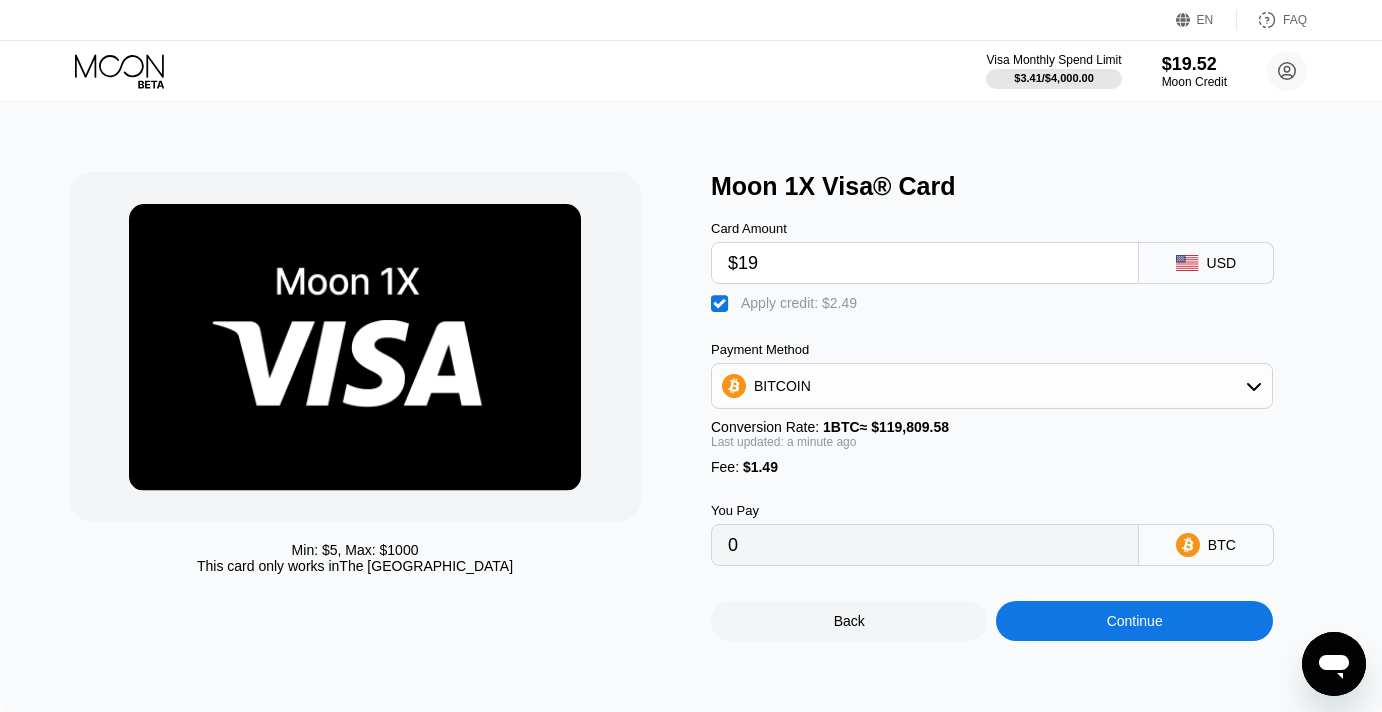 type on "0.0000081" 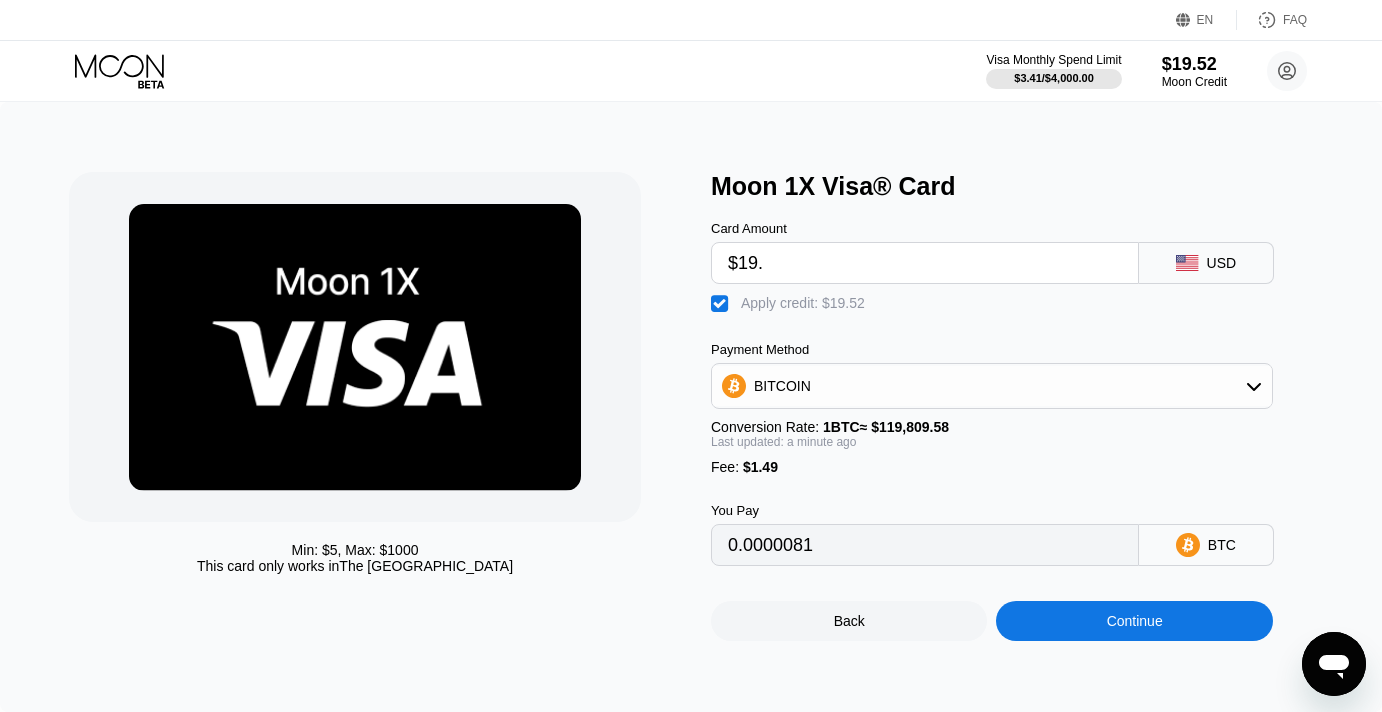 type on "$19.5" 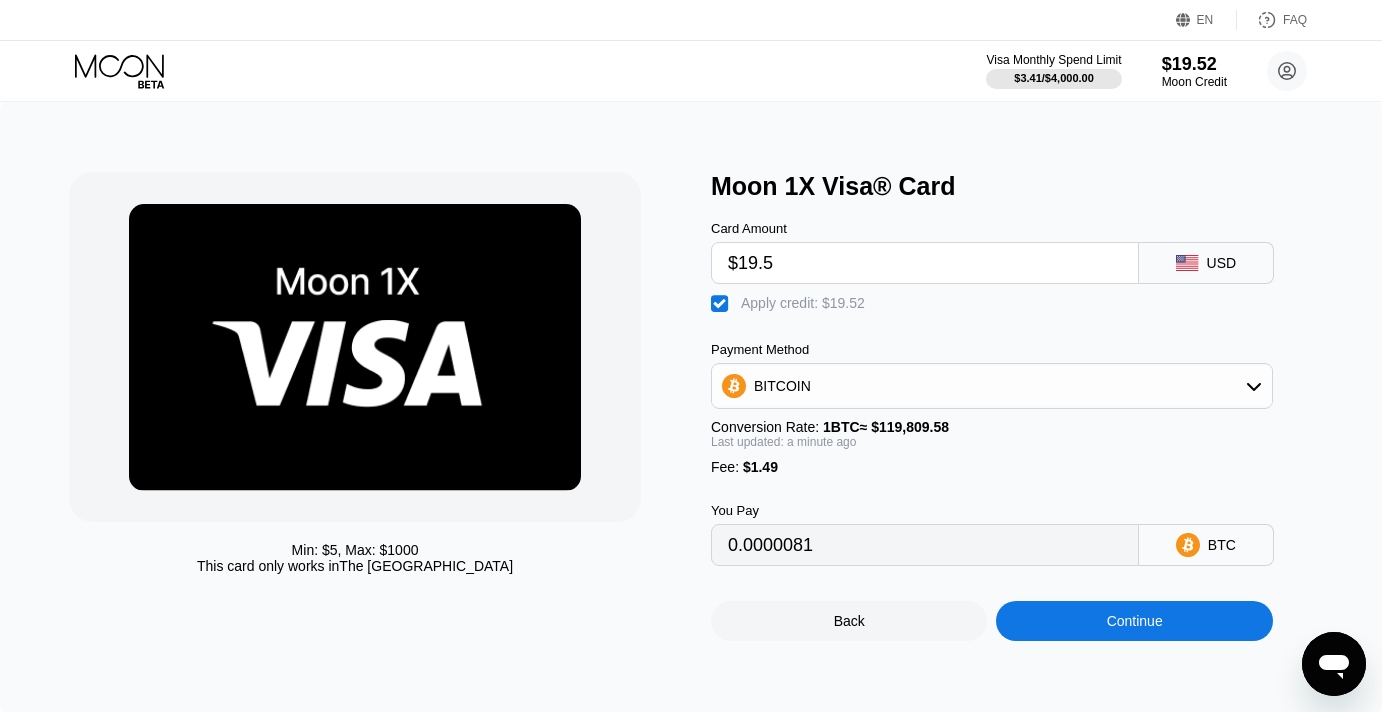 type on "0.00001227" 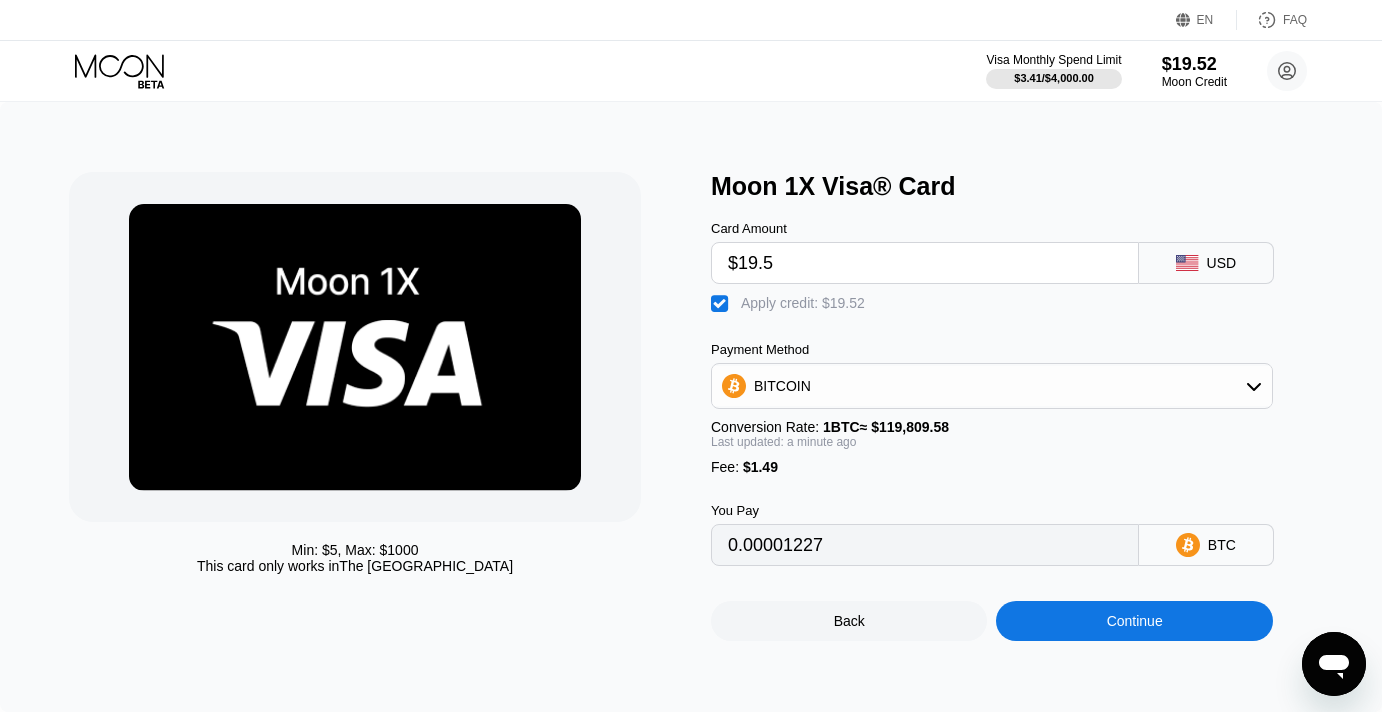 type on "$19.52" 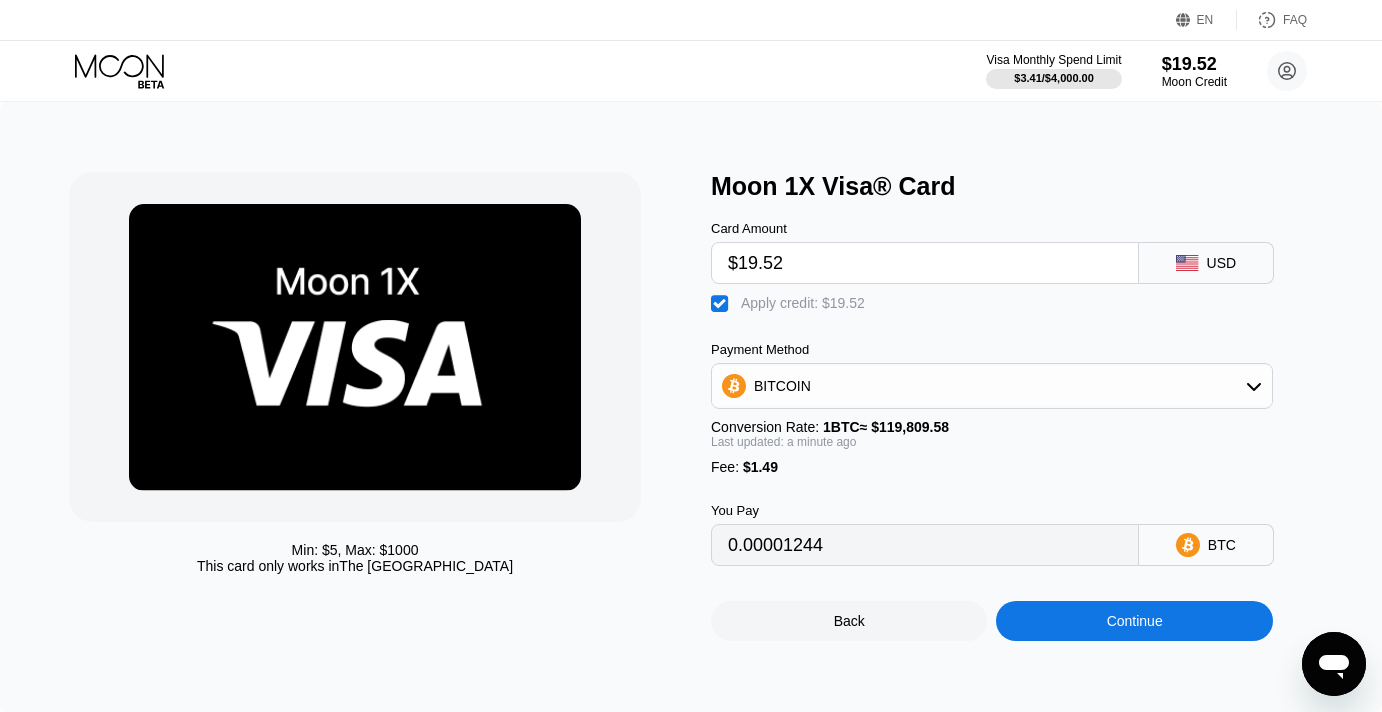 click on "BITCOIN" at bounding box center [992, 386] 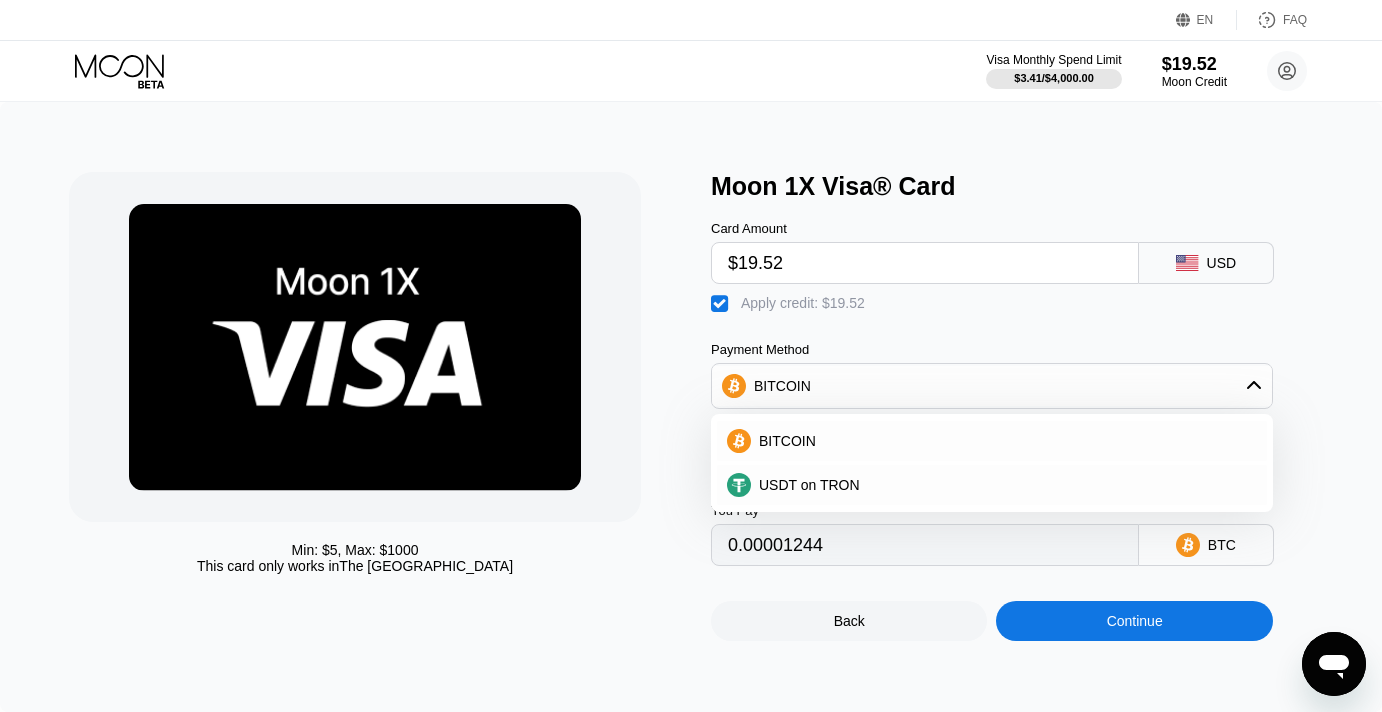 click on "Card Amount $19.52 USD  Apply credit: $19.52 Payment Method BITCOIN BITCOIN USDT on TRON Conversion Rate:   1  BTC  ≈   $119,809.58 Last updated:   a minute ago Fee :   $1.49 You Pay 0.00001244 BTC" at bounding box center (1022, 383) 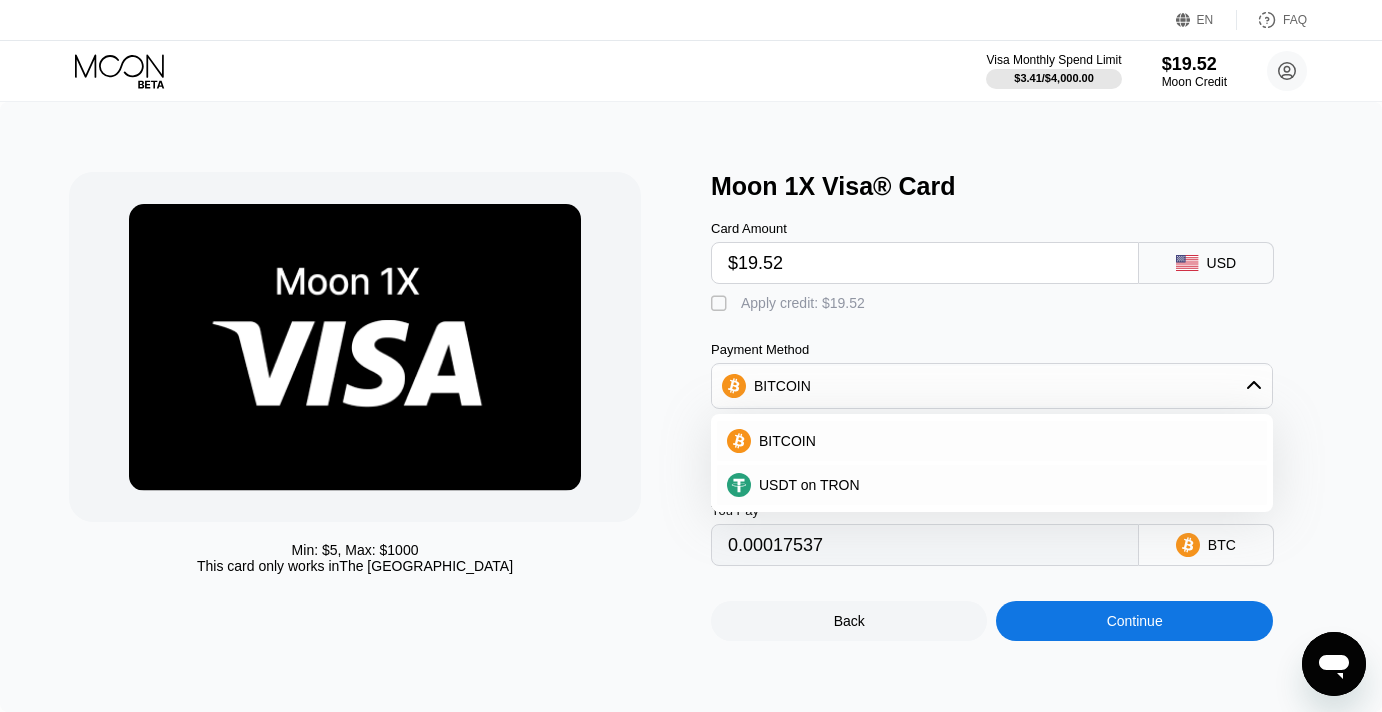 click on "$19.52" at bounding box center (925, 263) 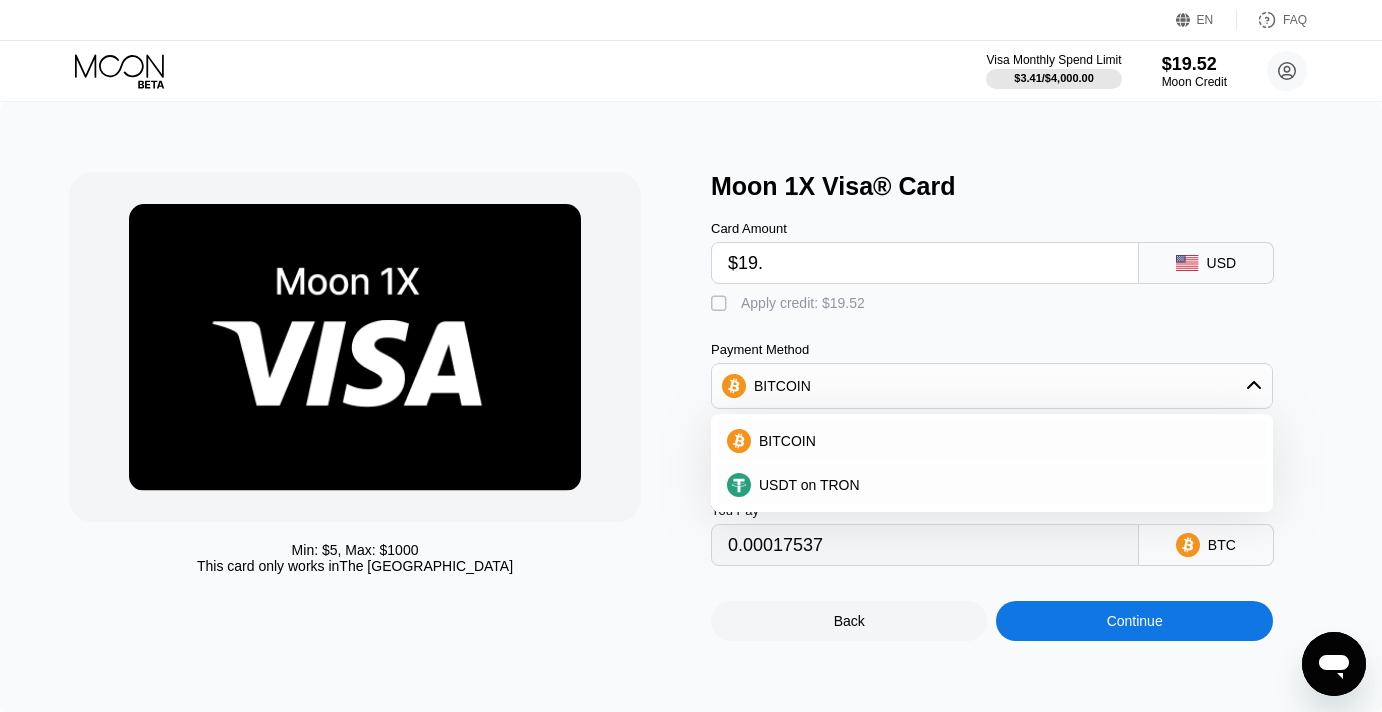 type on "$19" 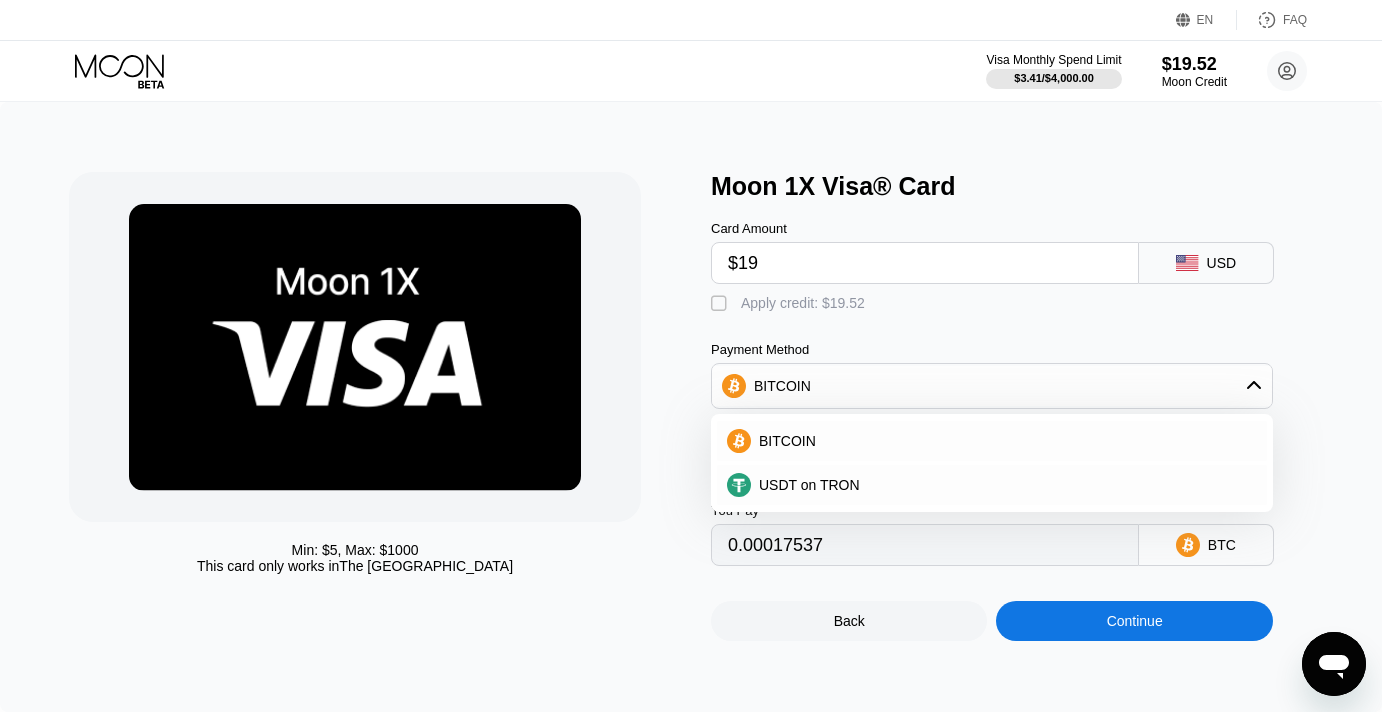 type on "0.00017103" 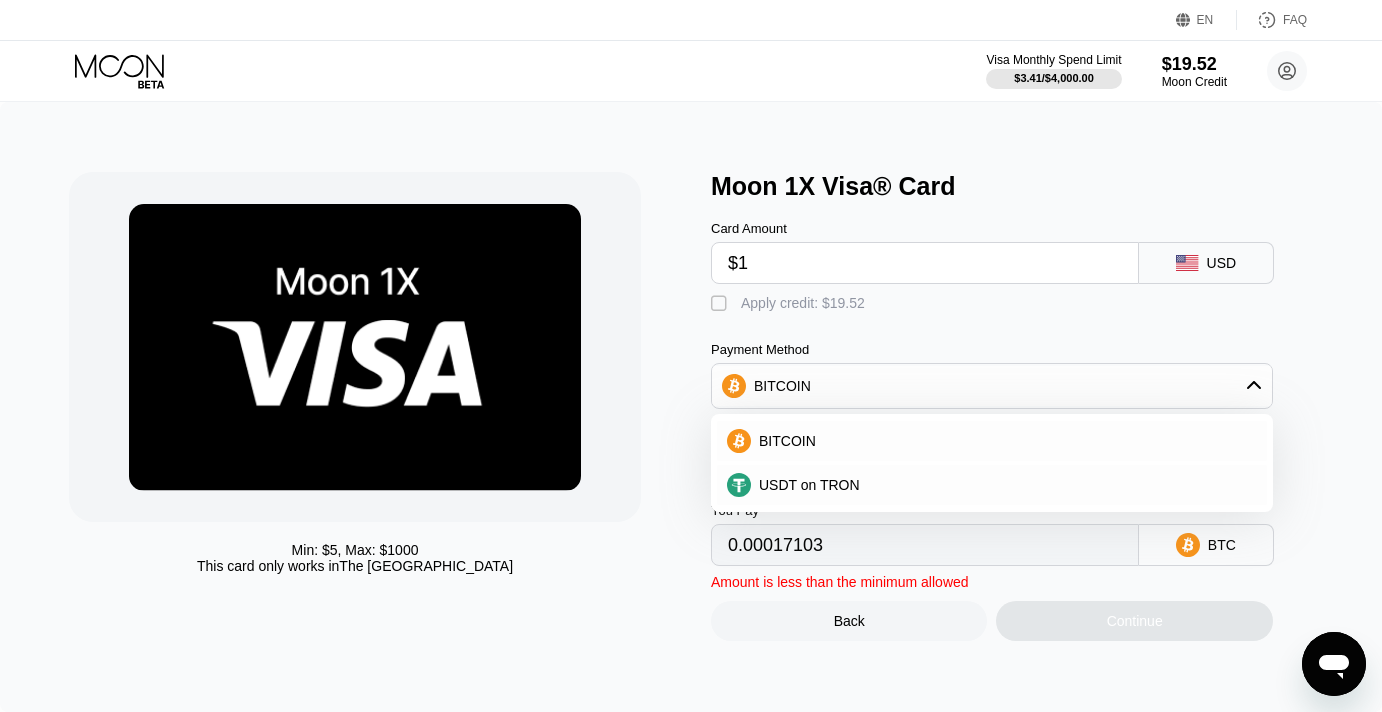 type on "$18" 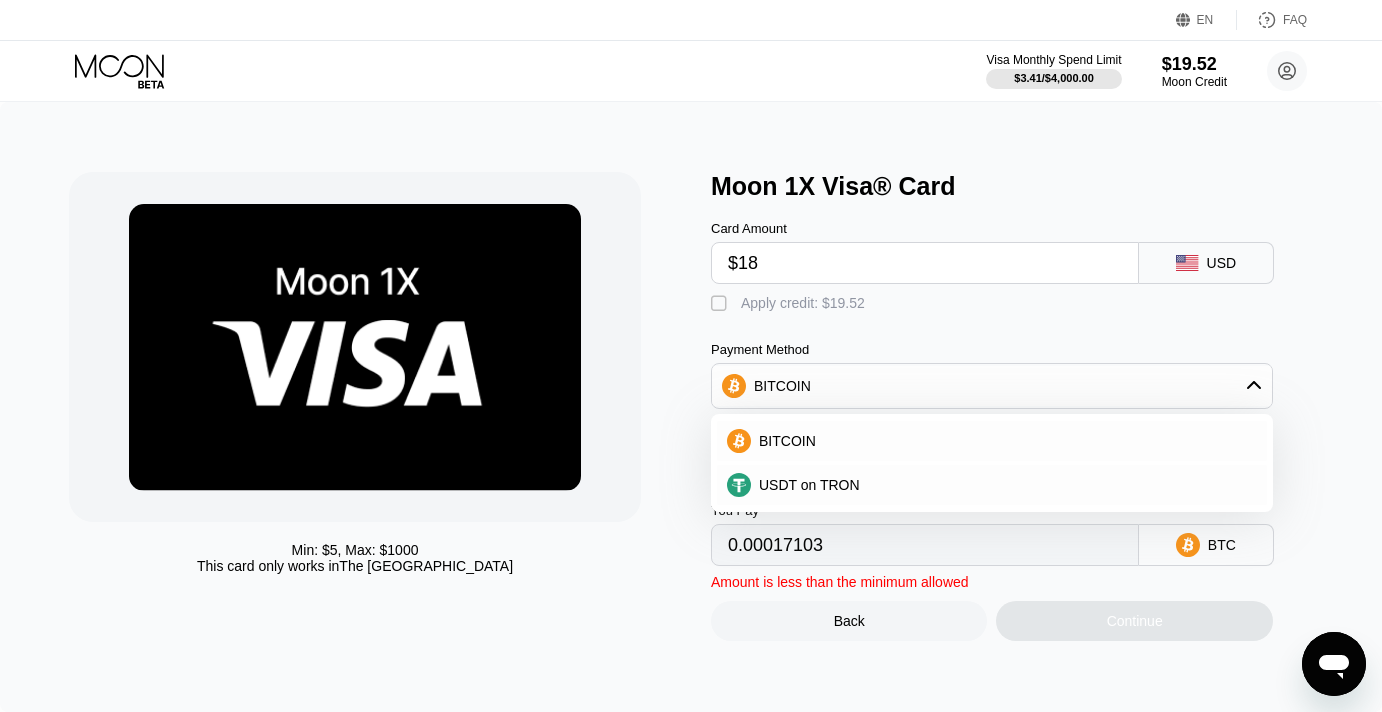 type on "0.00016268" 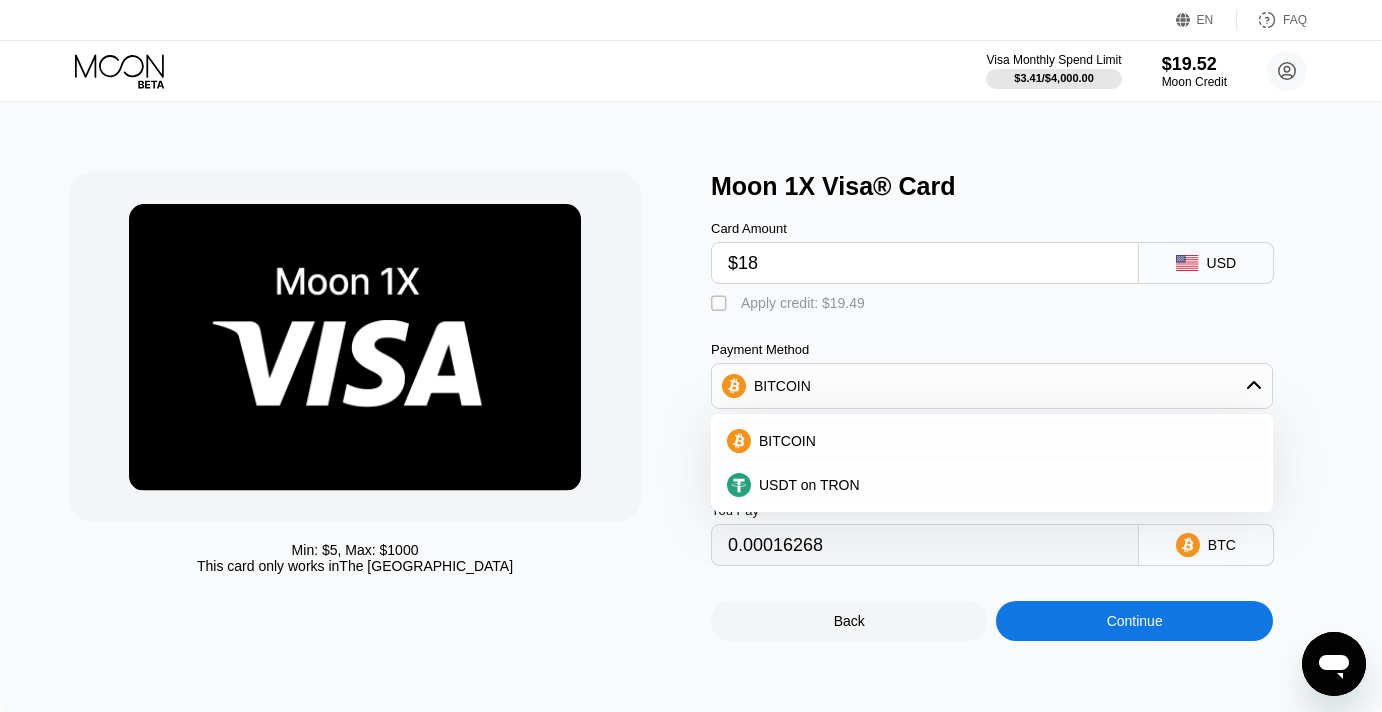 type on "$18" 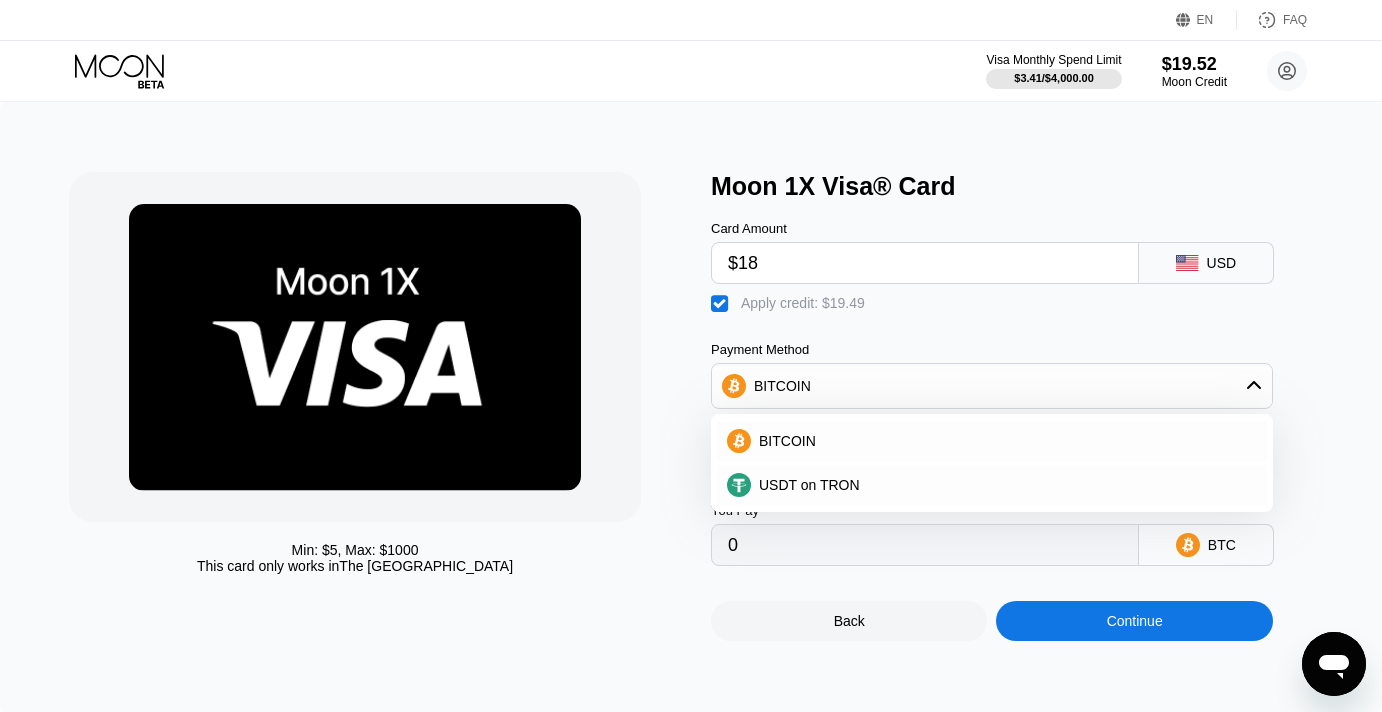 click on "$18" at bounding box center [925, 263] 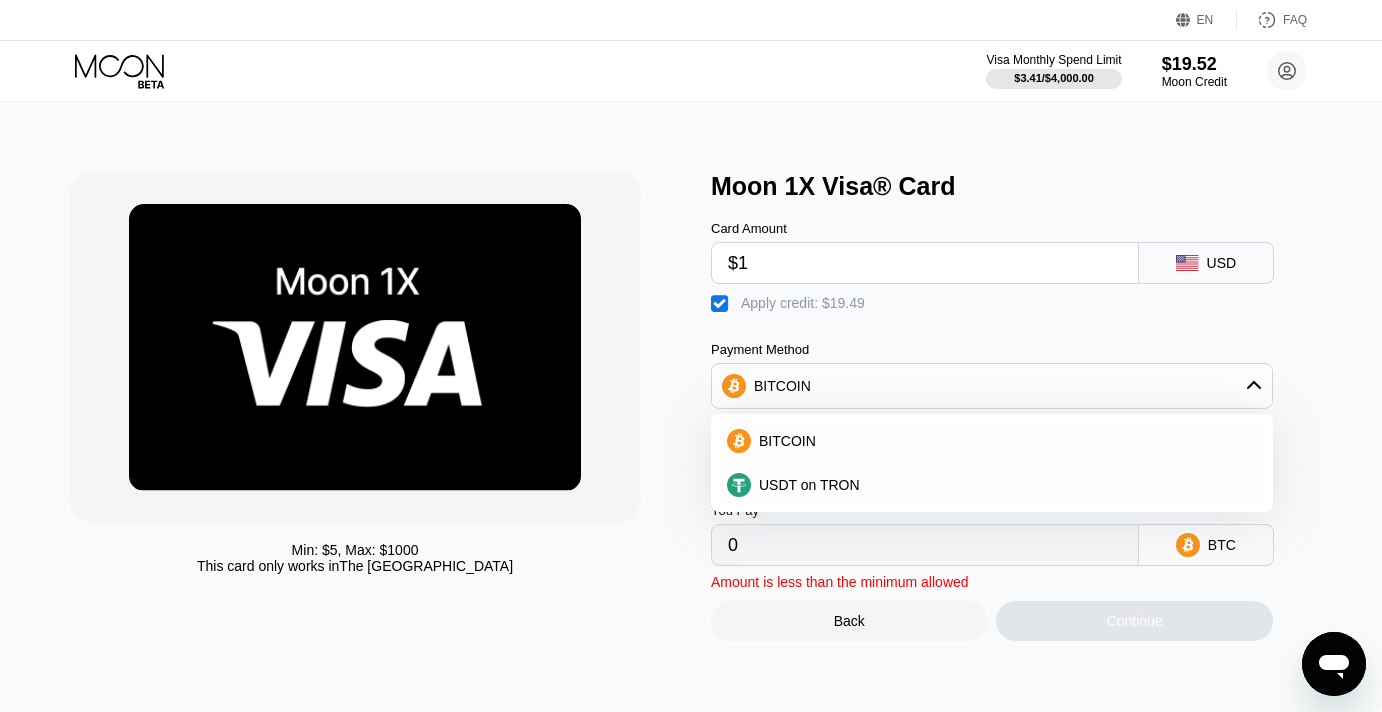 type on "$19" 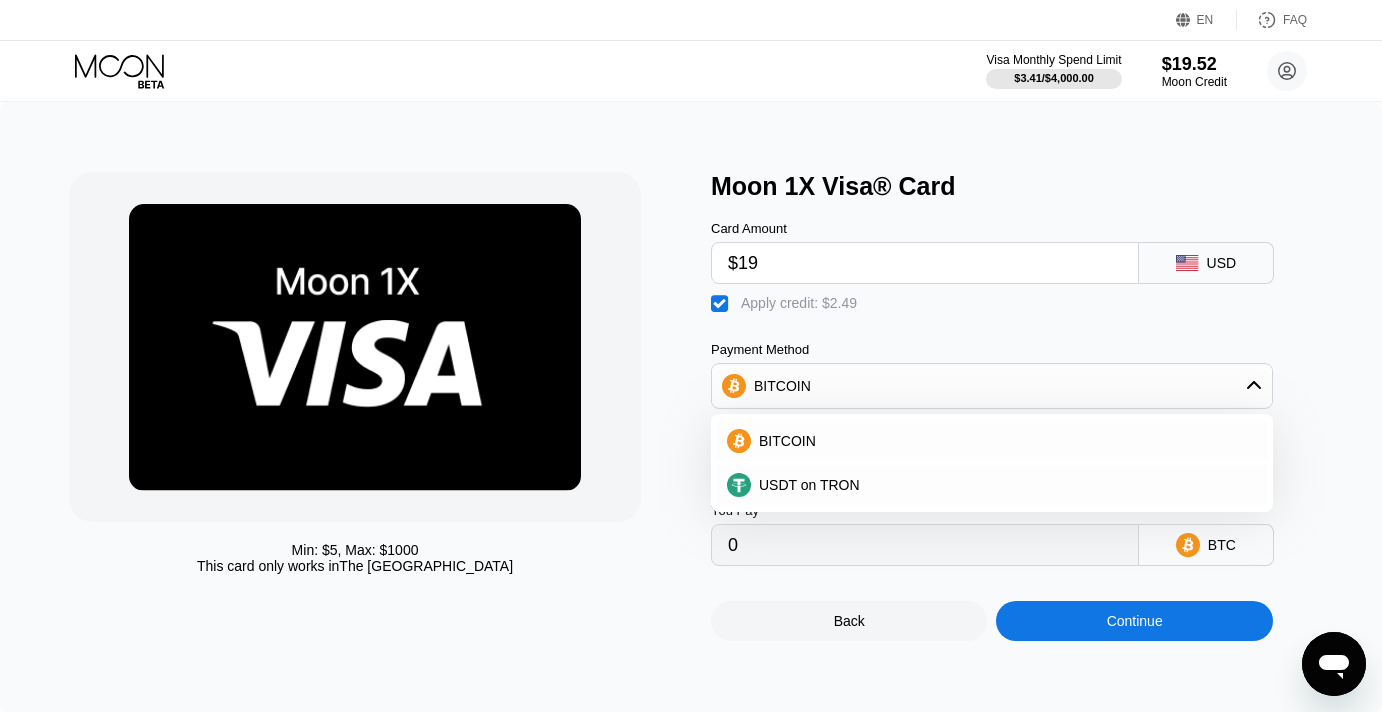 type on "0.0000081" 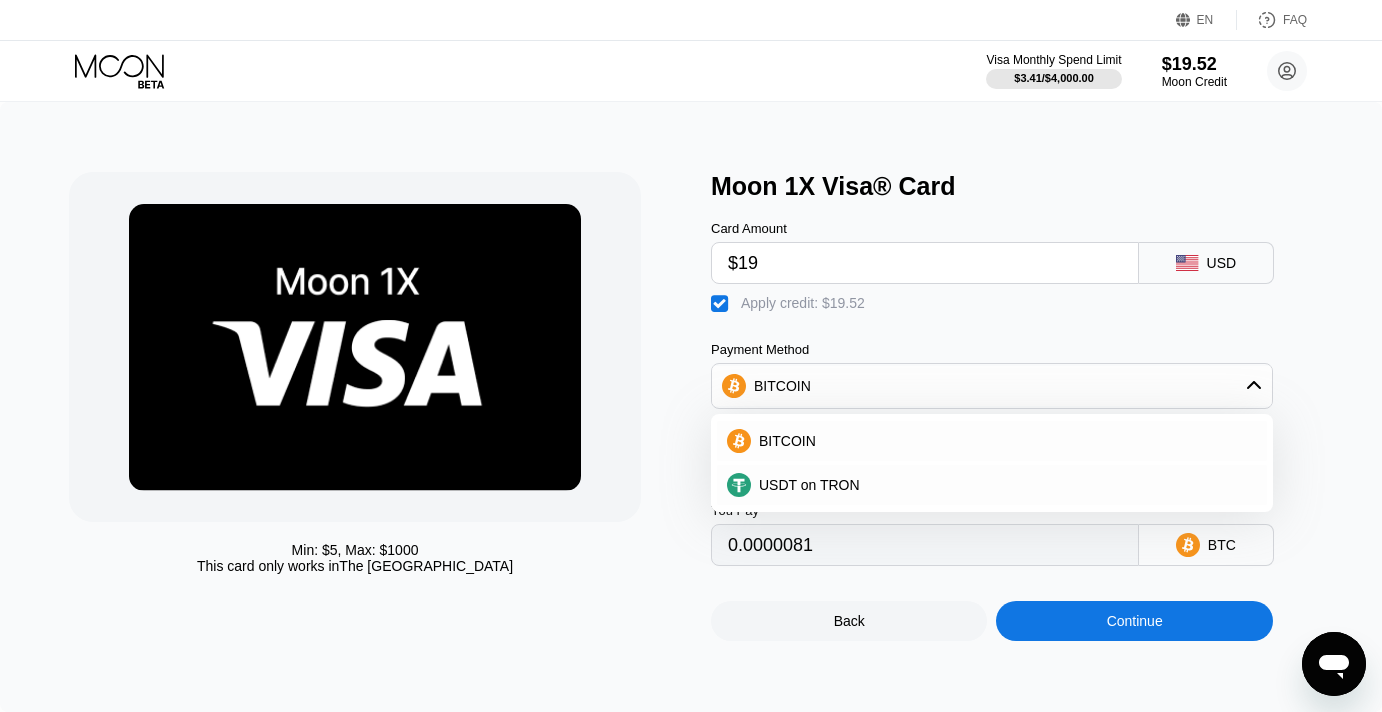 type on "$1" 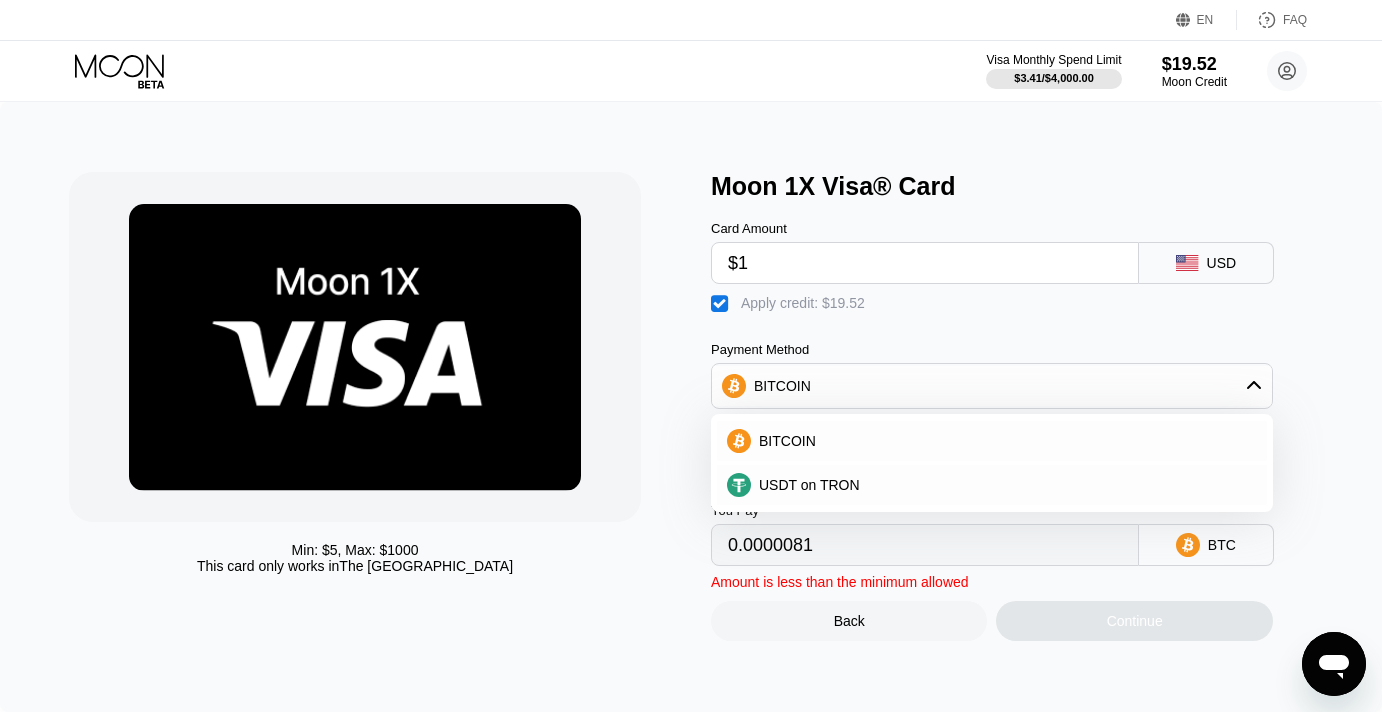 type on "0" 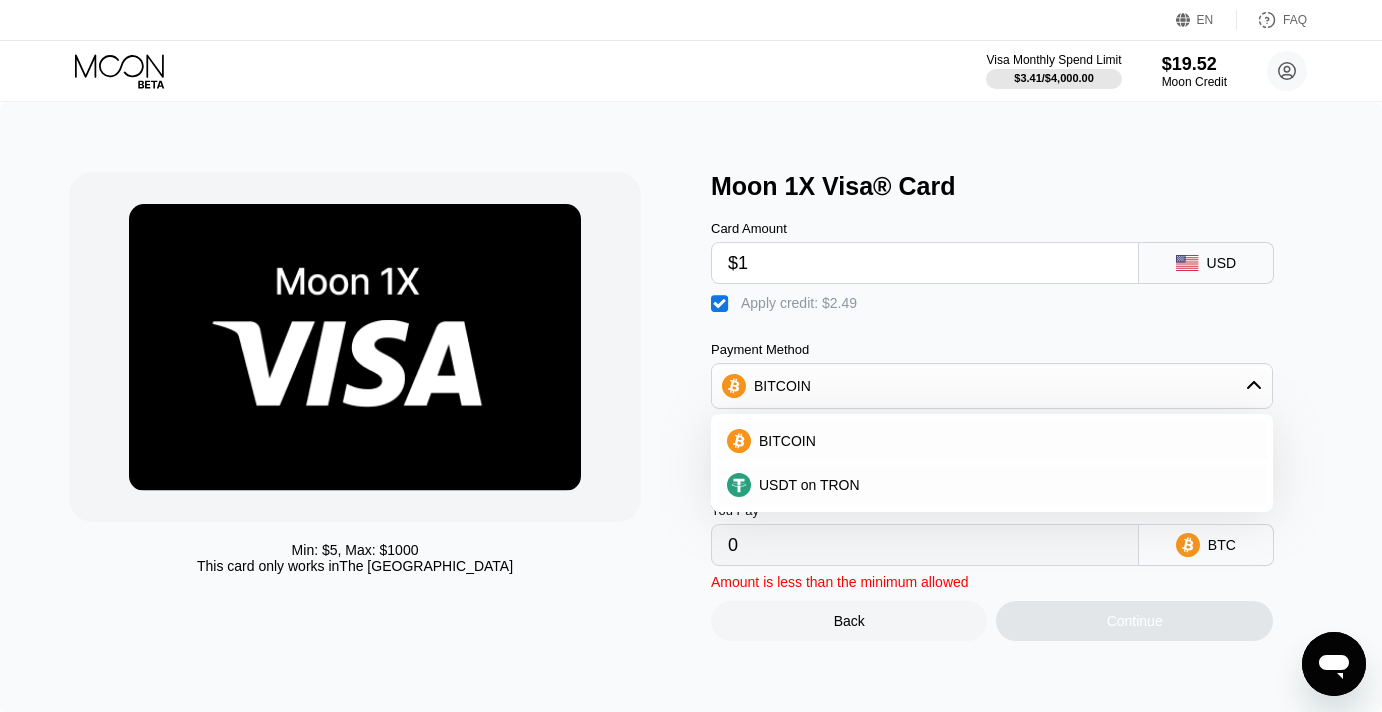 type on "$18" 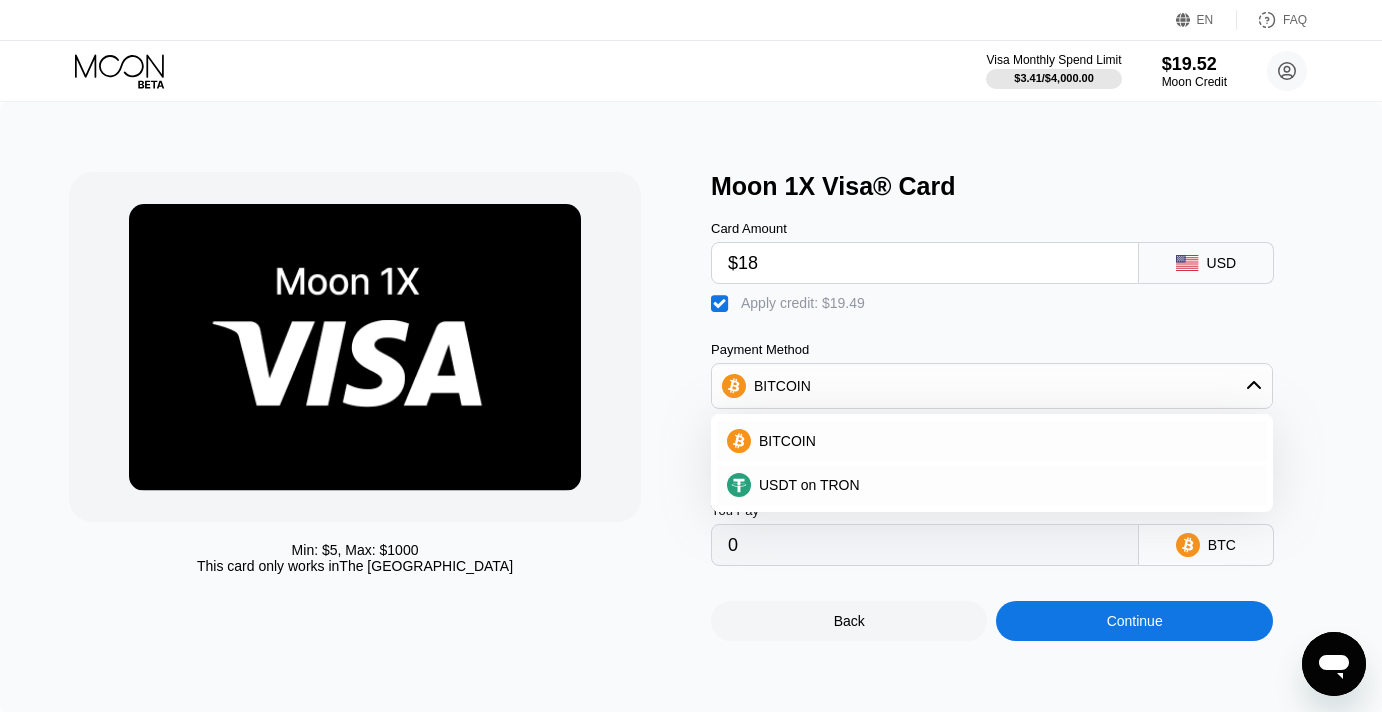 click on "Back Continue" at bounding box center (1022, 603) 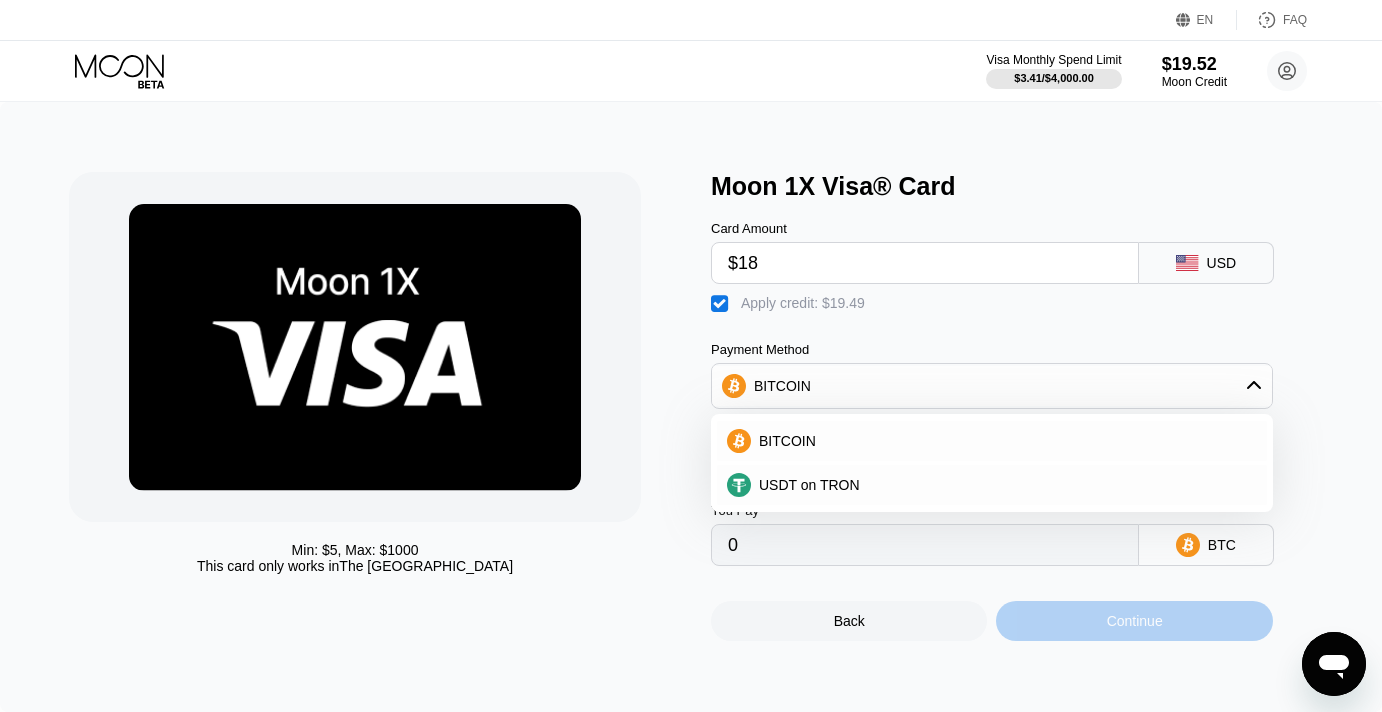 click on "Continue" at bounding box center (1134, 621) 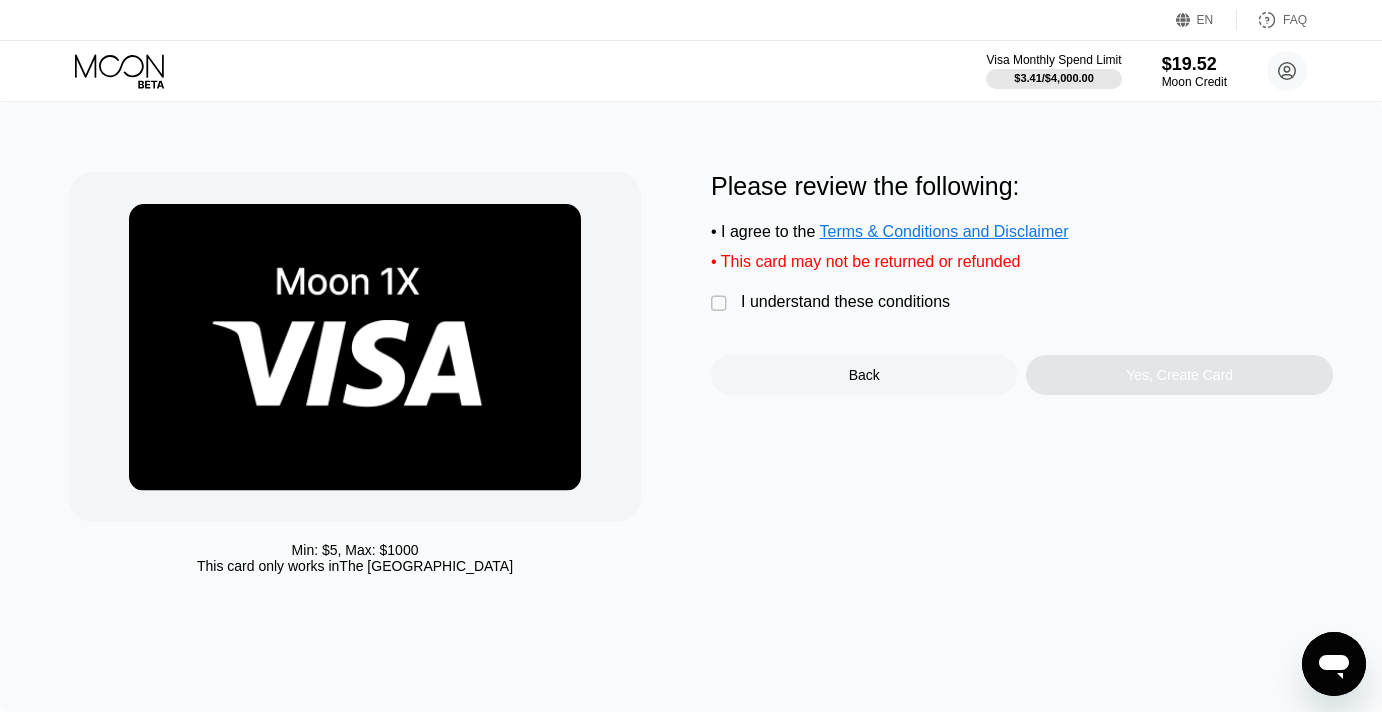 click on " I understand these conditions" at bounding box center [835, 303] 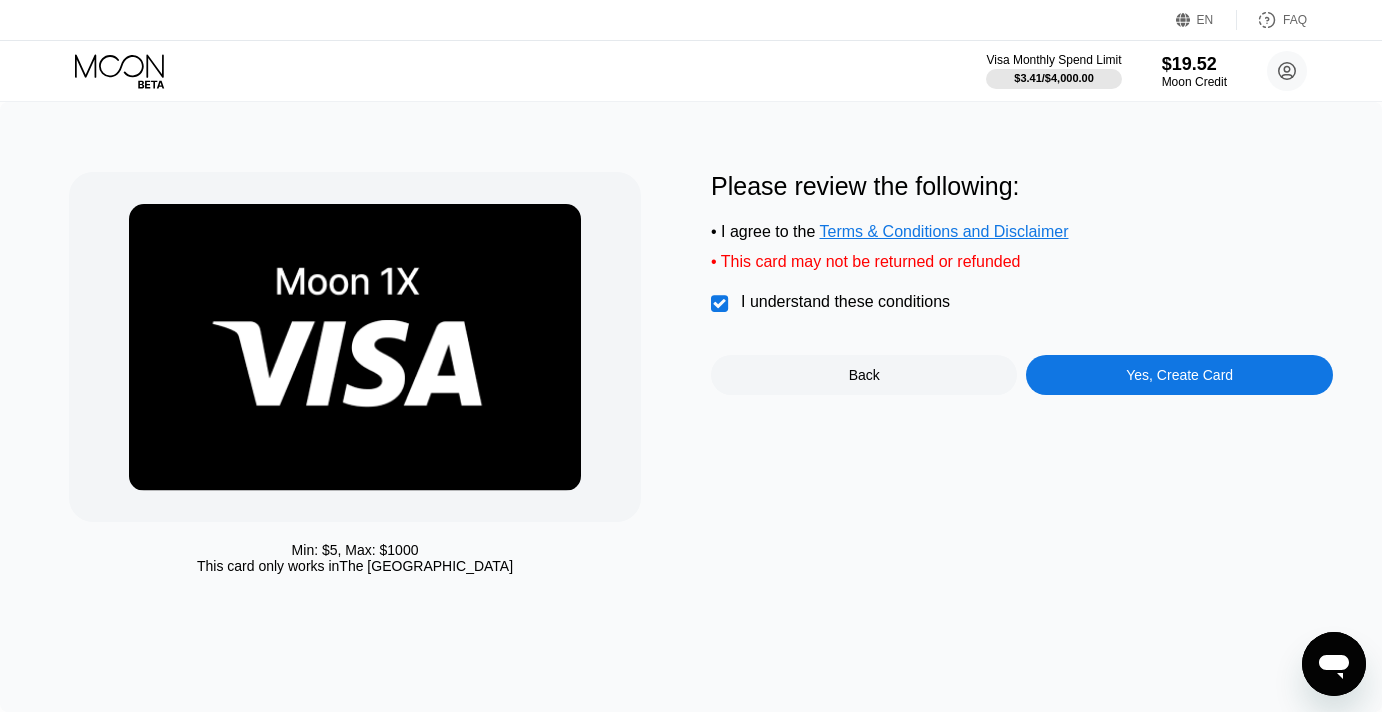 click on "Please review the following: • I agree to the   Terms & Conditions and Disclaimer • This card may not be returned or refunded  I understand these conditions Back Yes, Create Card" at bounding box center (1022, 378) 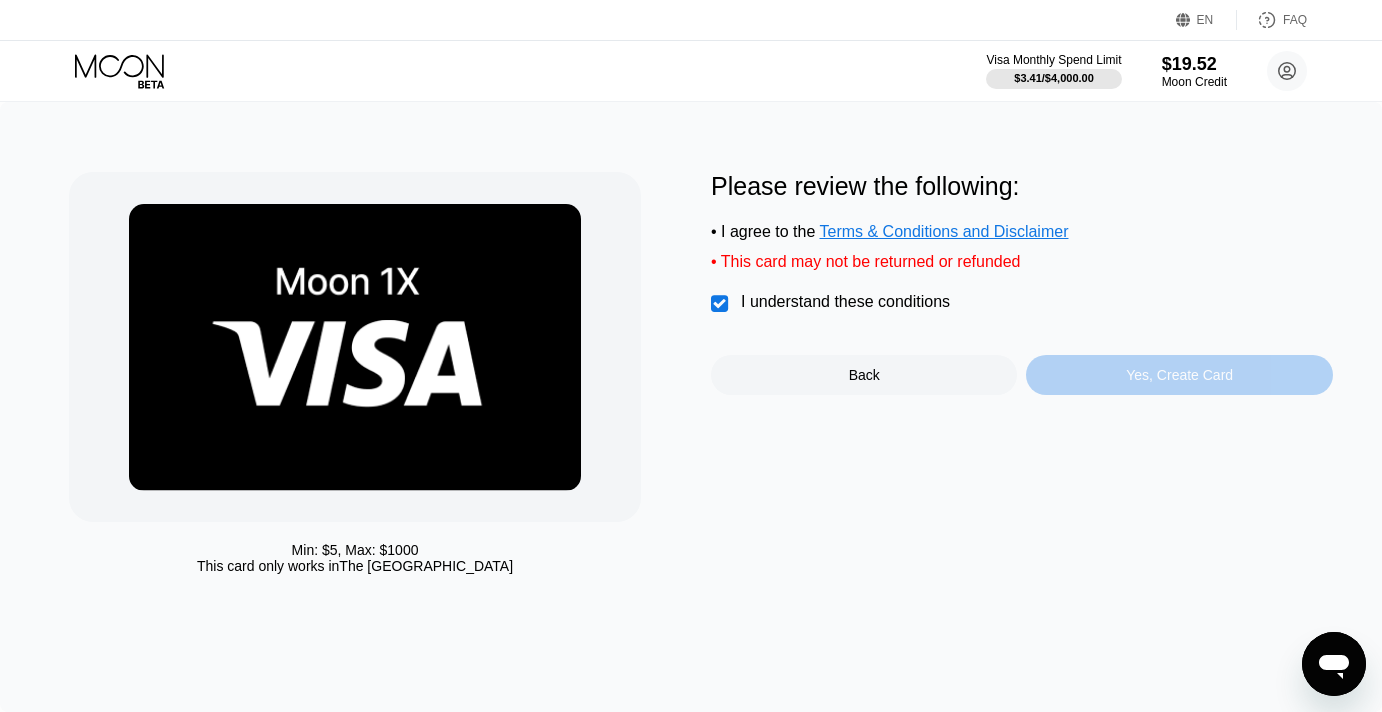 click on "Yes, Create Card" at bounding box center [1179, 375] 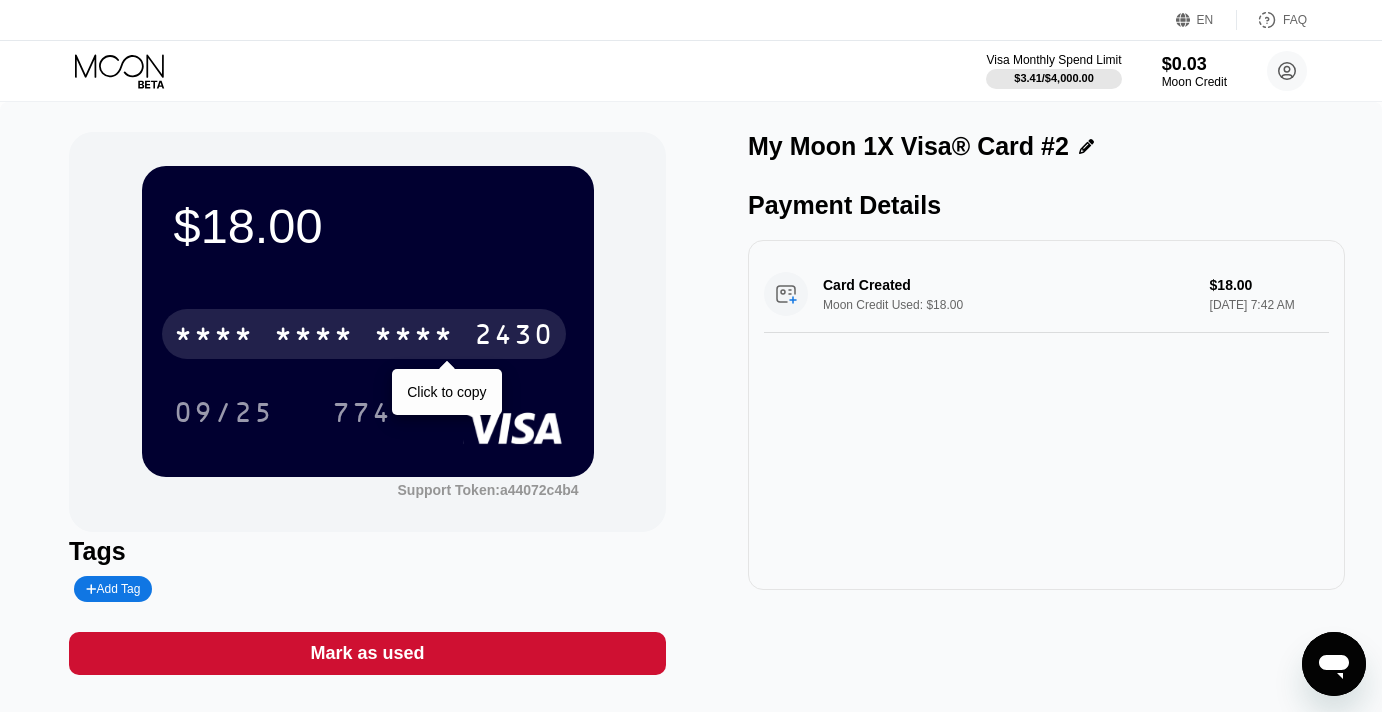 click on "2430" at bounding box center (514, 337) 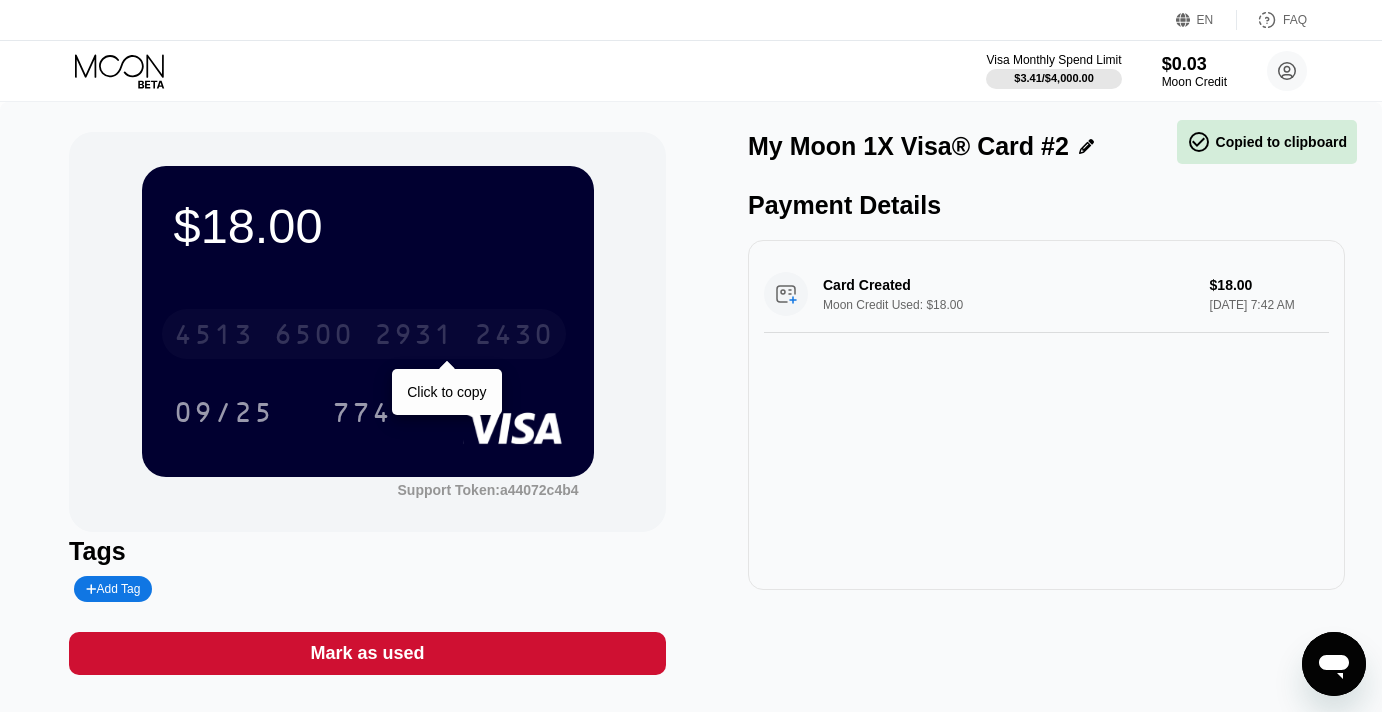 click on "2931" at bounding box center [414, 337] 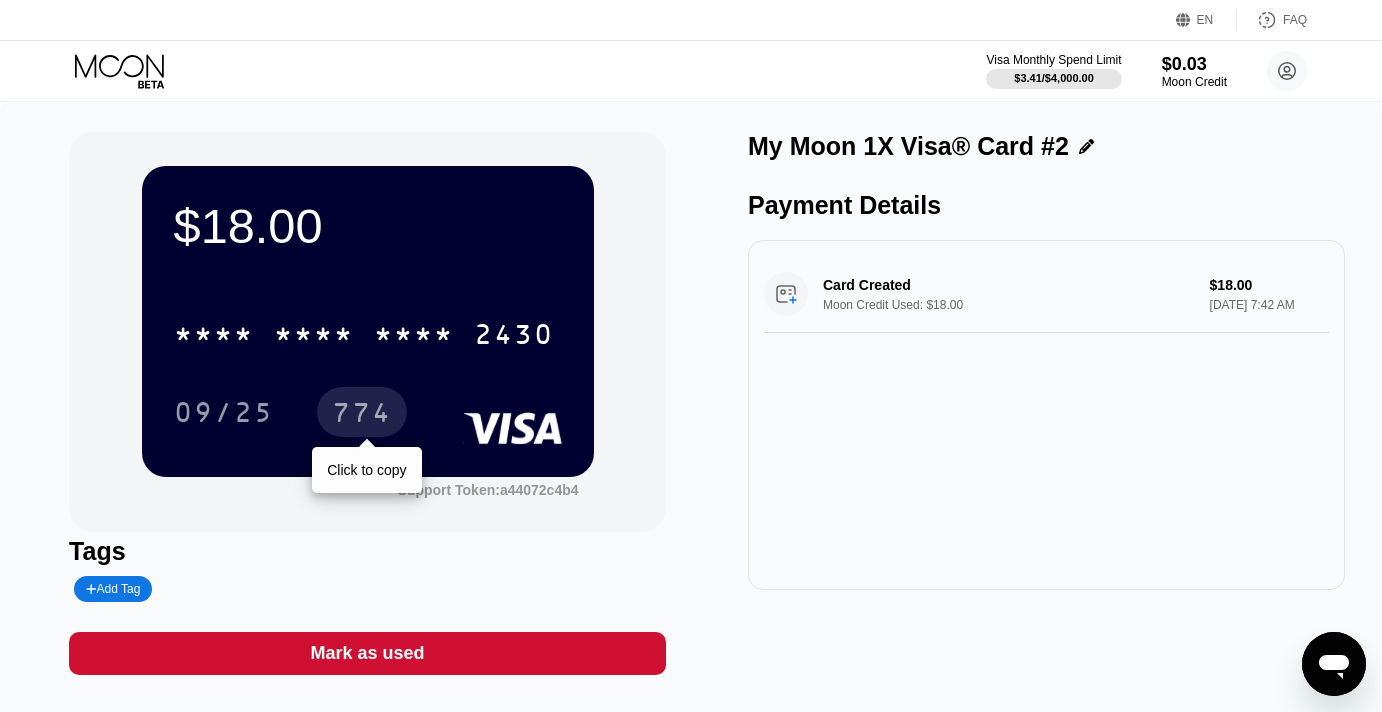 click on "774" at bounding box center (362, 415) 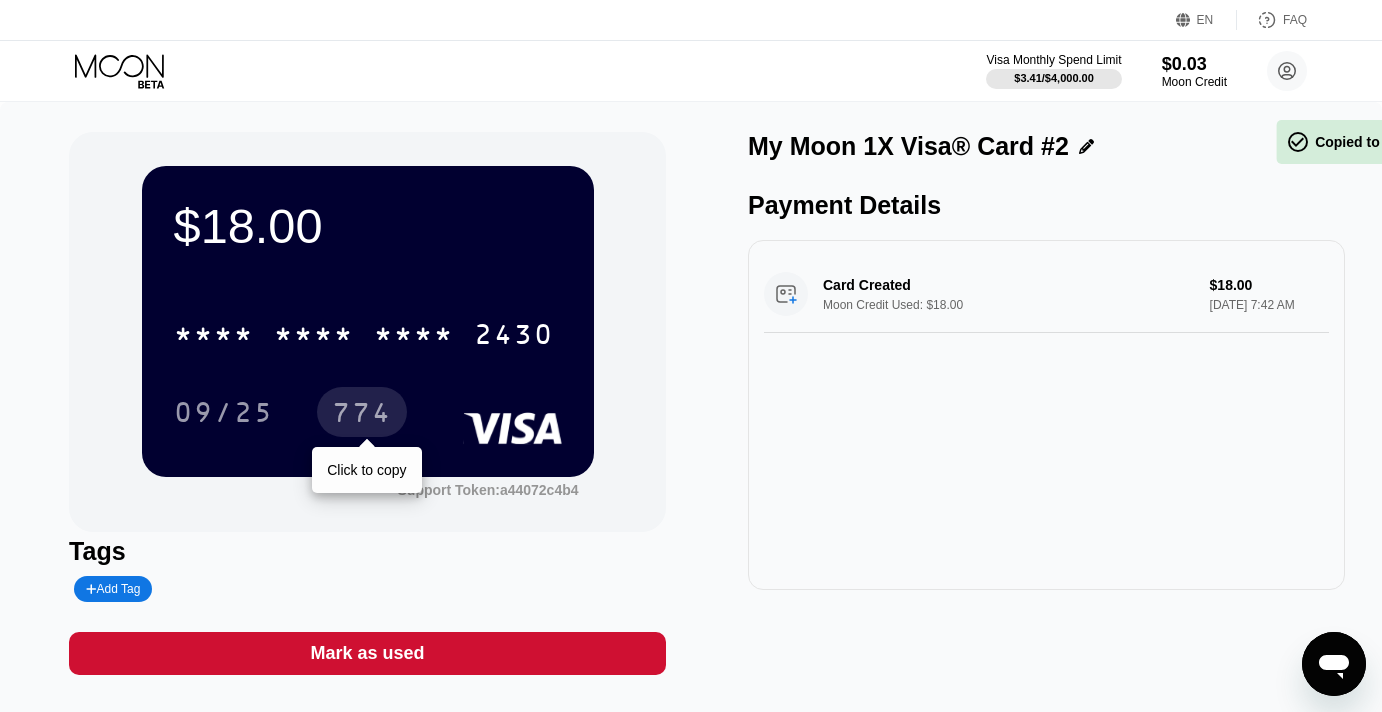 click on "774" at bounding box center (362, 415) 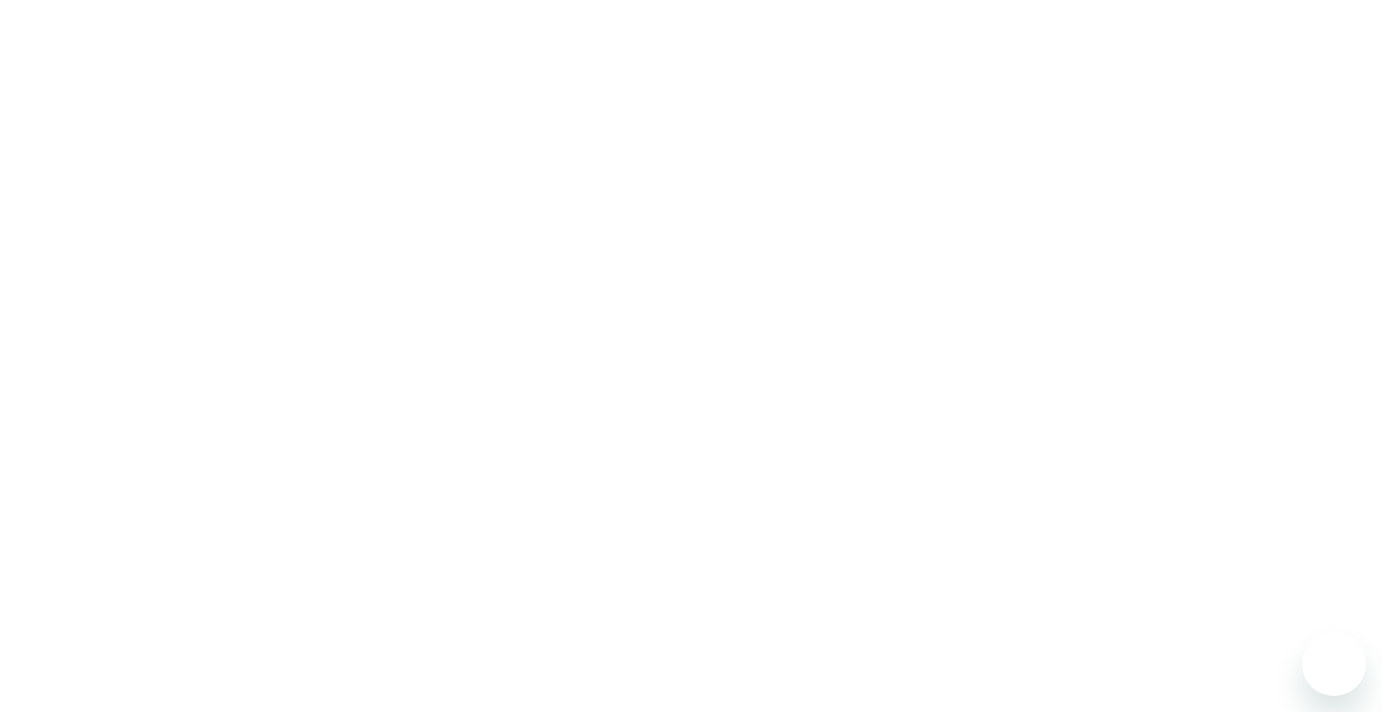 scroll, scrollTop: 0, scrollLeft: 0, axis: both 